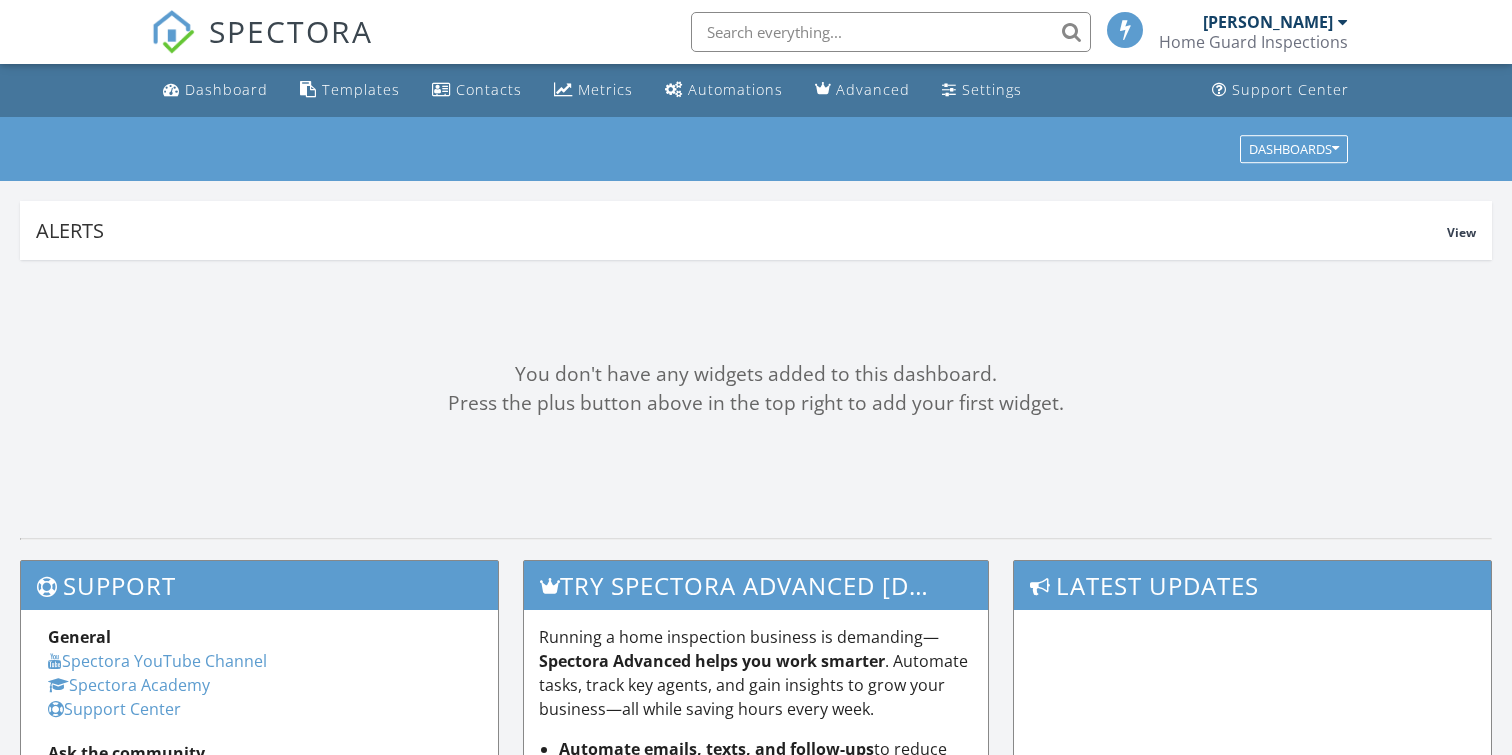 scroll, scrollTop: 0, scrollLeft: 0, axis: both 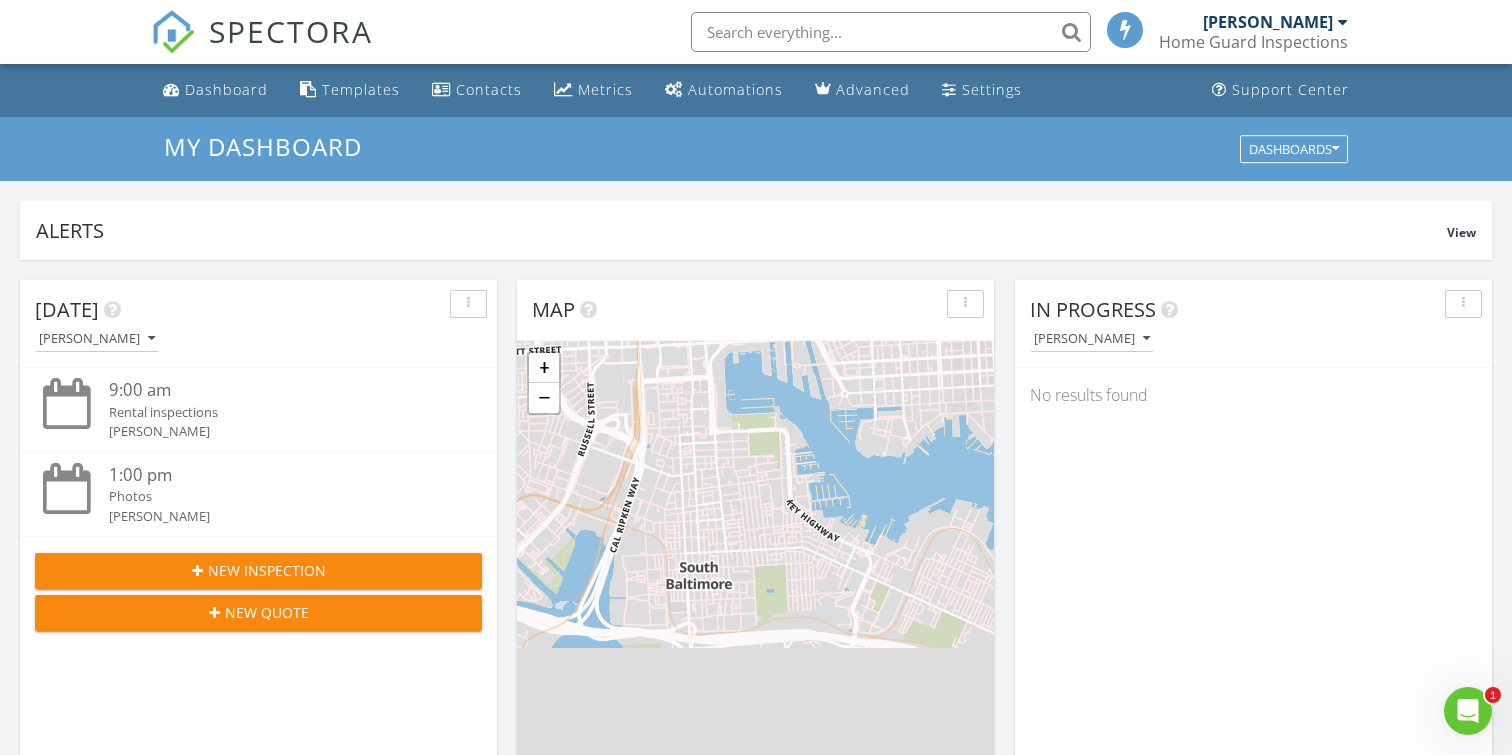 click at bounding box center (1343, 22) 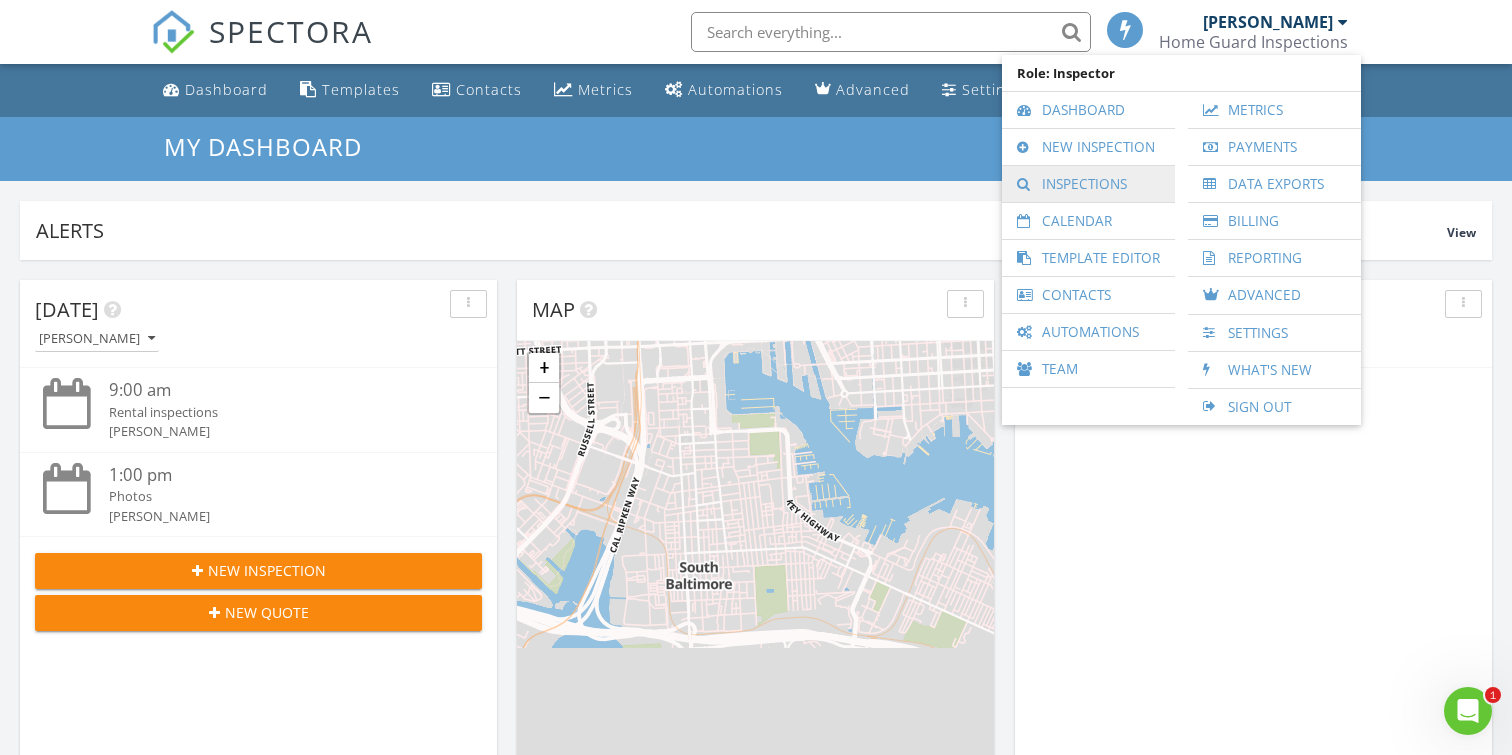 click on "Inspections" at bounding box center (1088, 184) 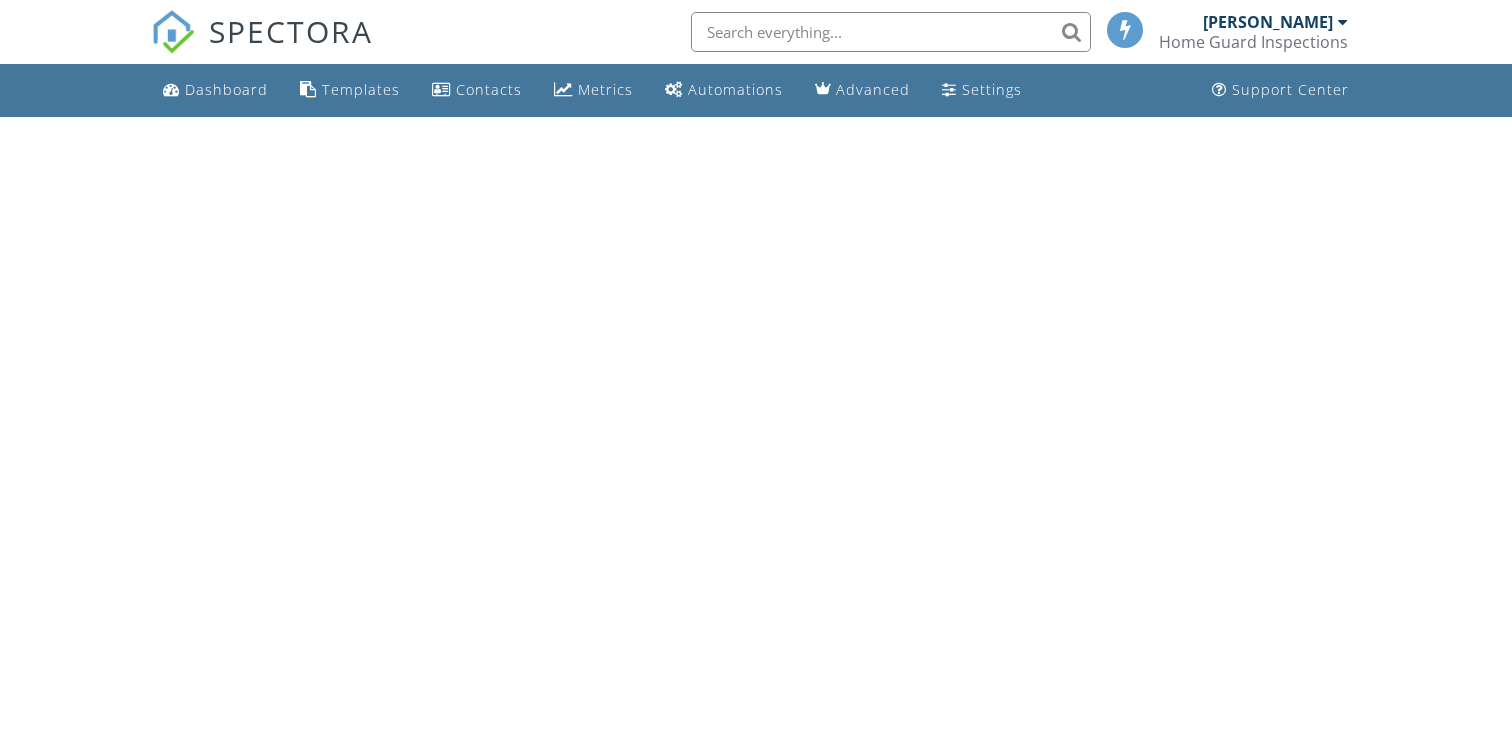 scroll, scrollTop: 0, scrollLeft: 0, axis: both 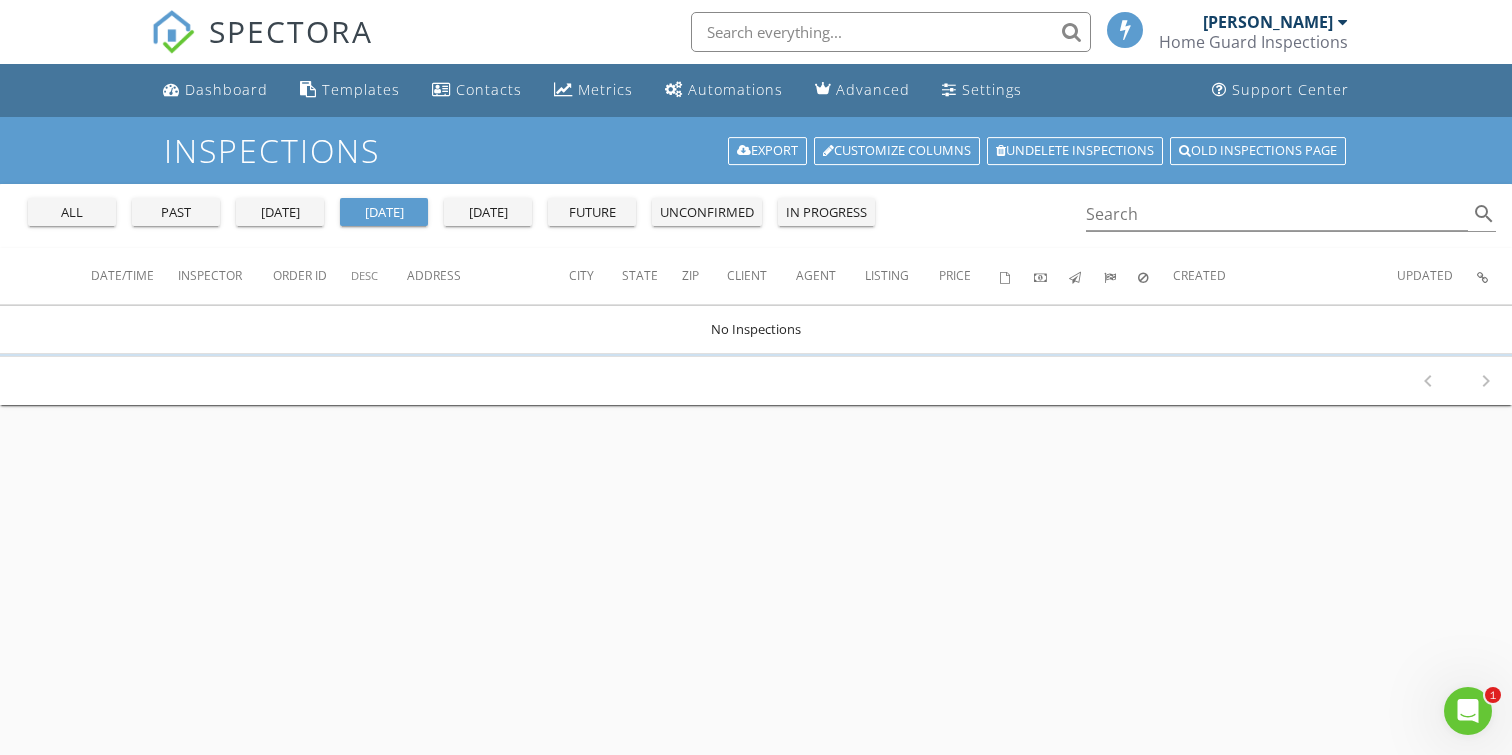 click on "[DATE]" at bounding box center (280, 213) 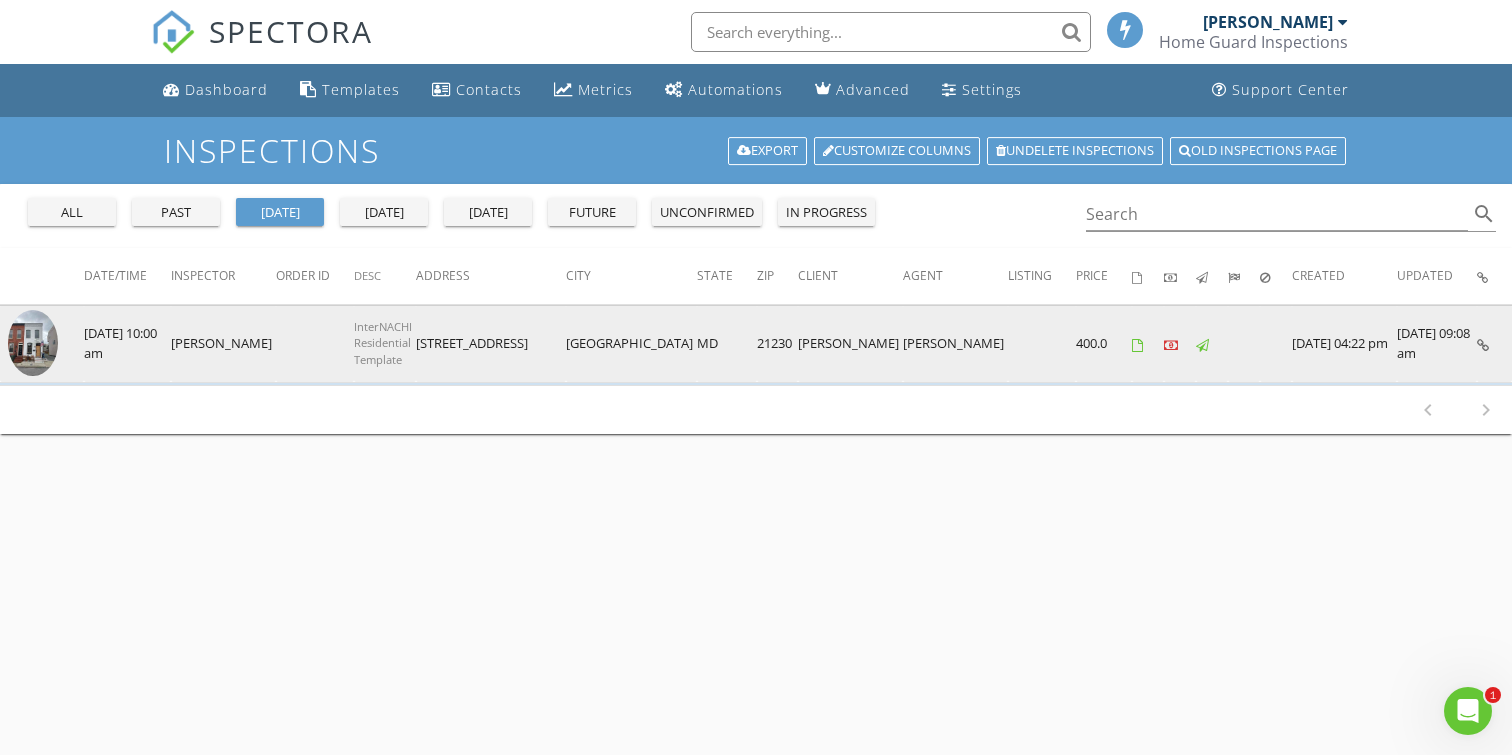 click on "[PERSON_NAME]" at bounding box center [223, 343] 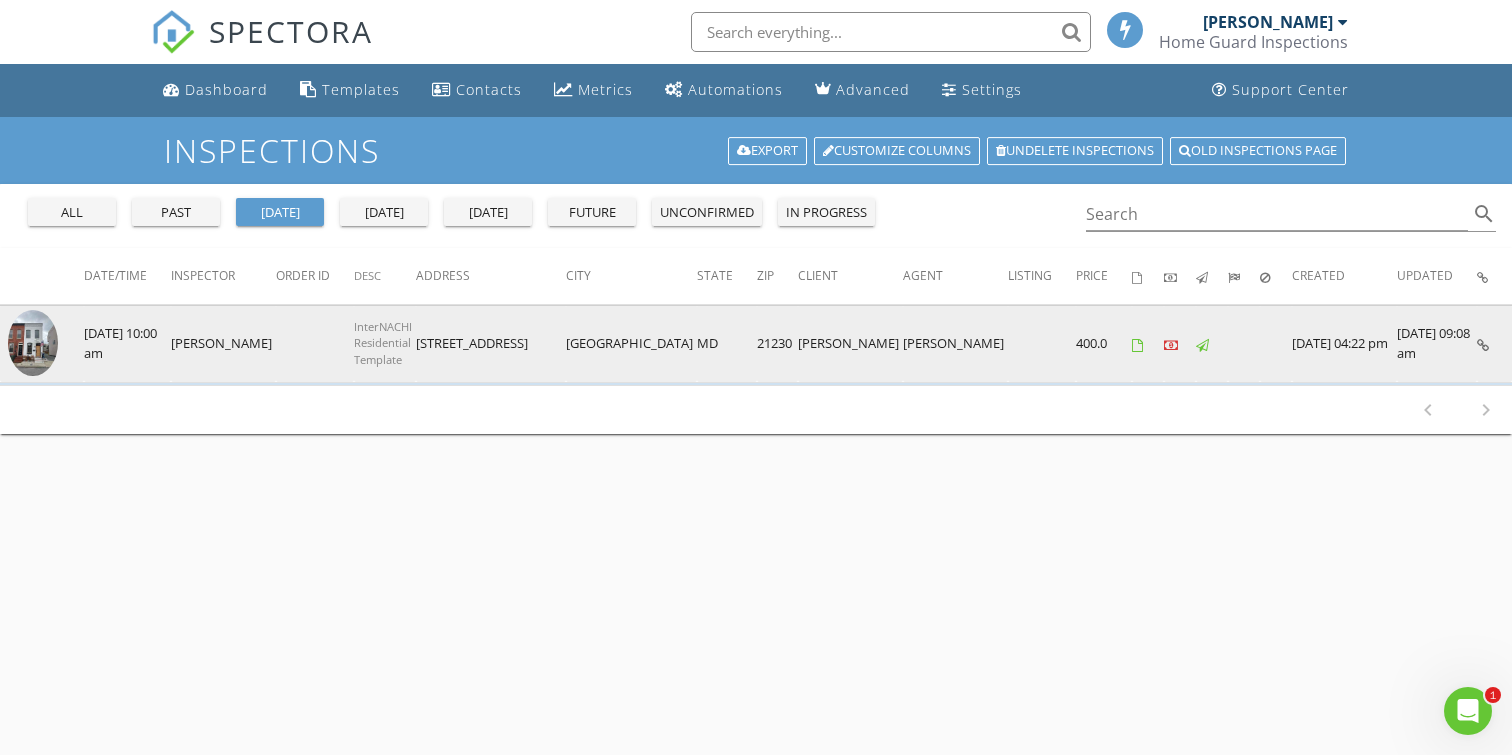 click at bounding box center (33, 343) 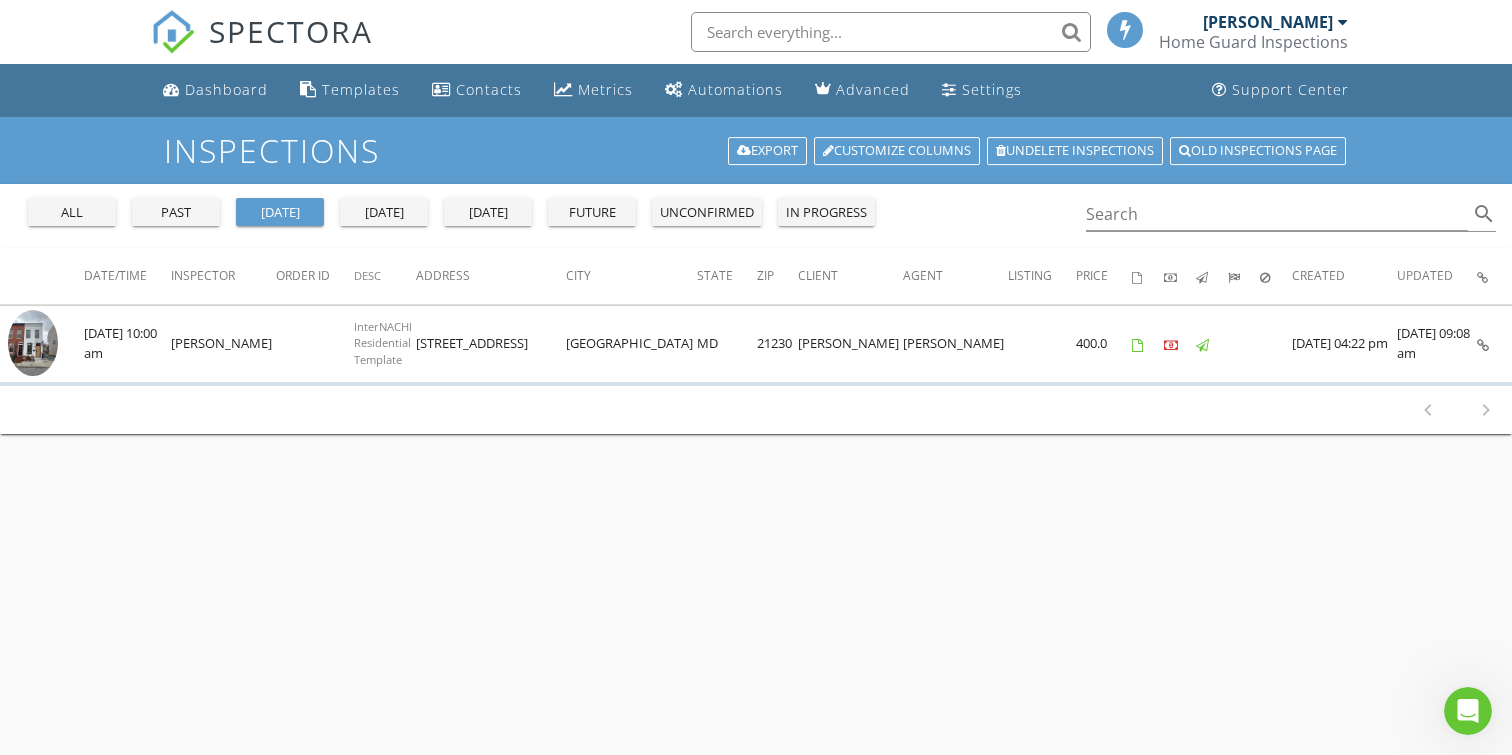 click on "SPECTORA" at bounding box center [291, 31] 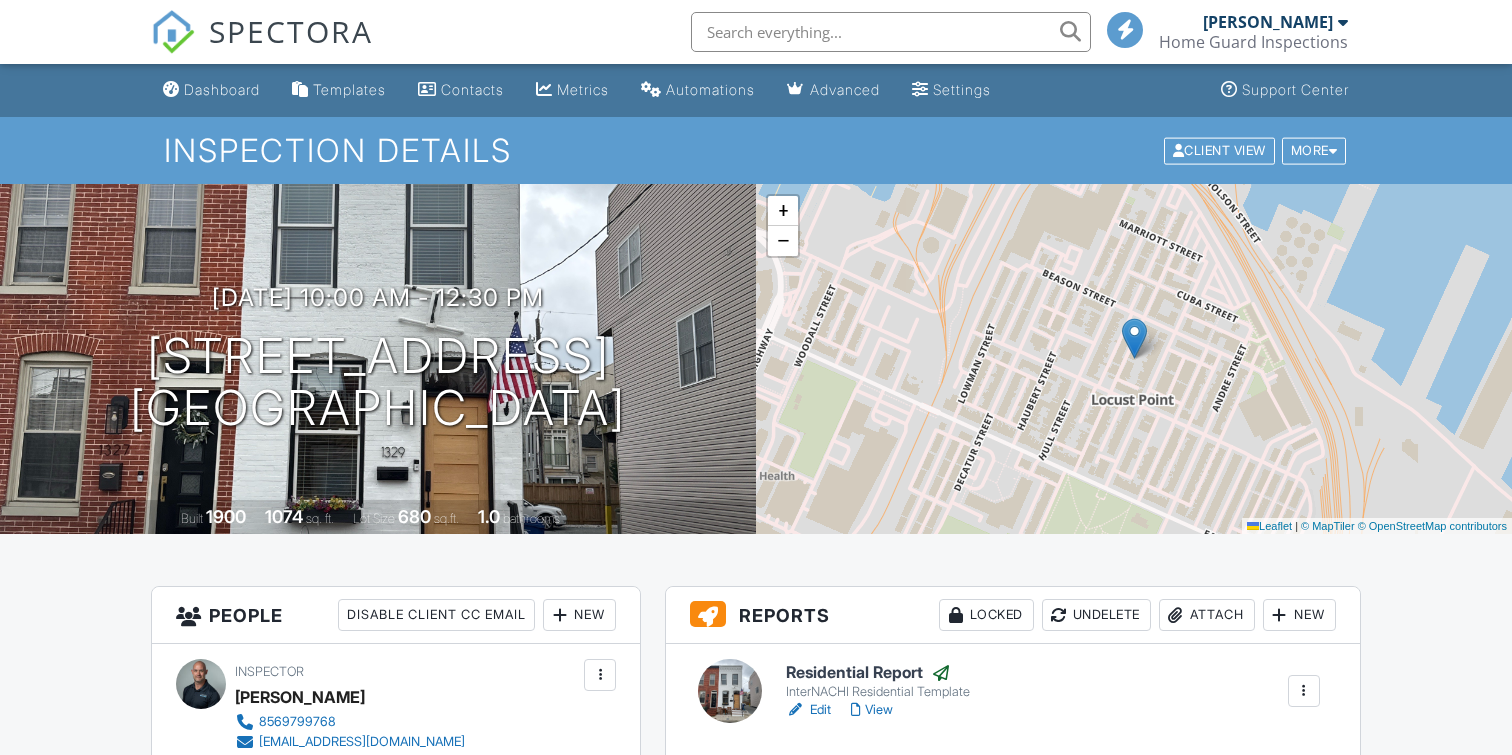 scroll, scrollTop: 604, scrollLeft: 0, axis: vertical 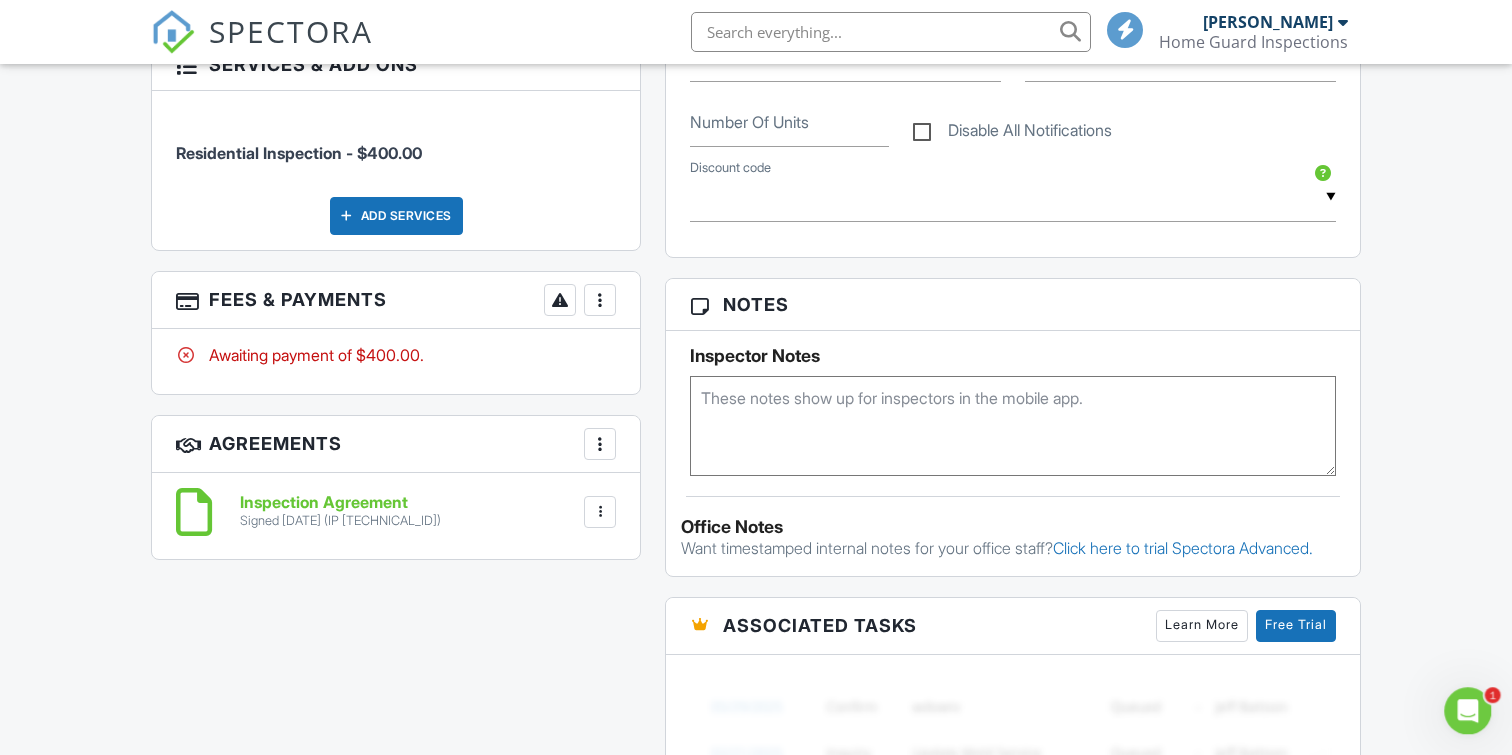 click at bounding box center (600, 300) 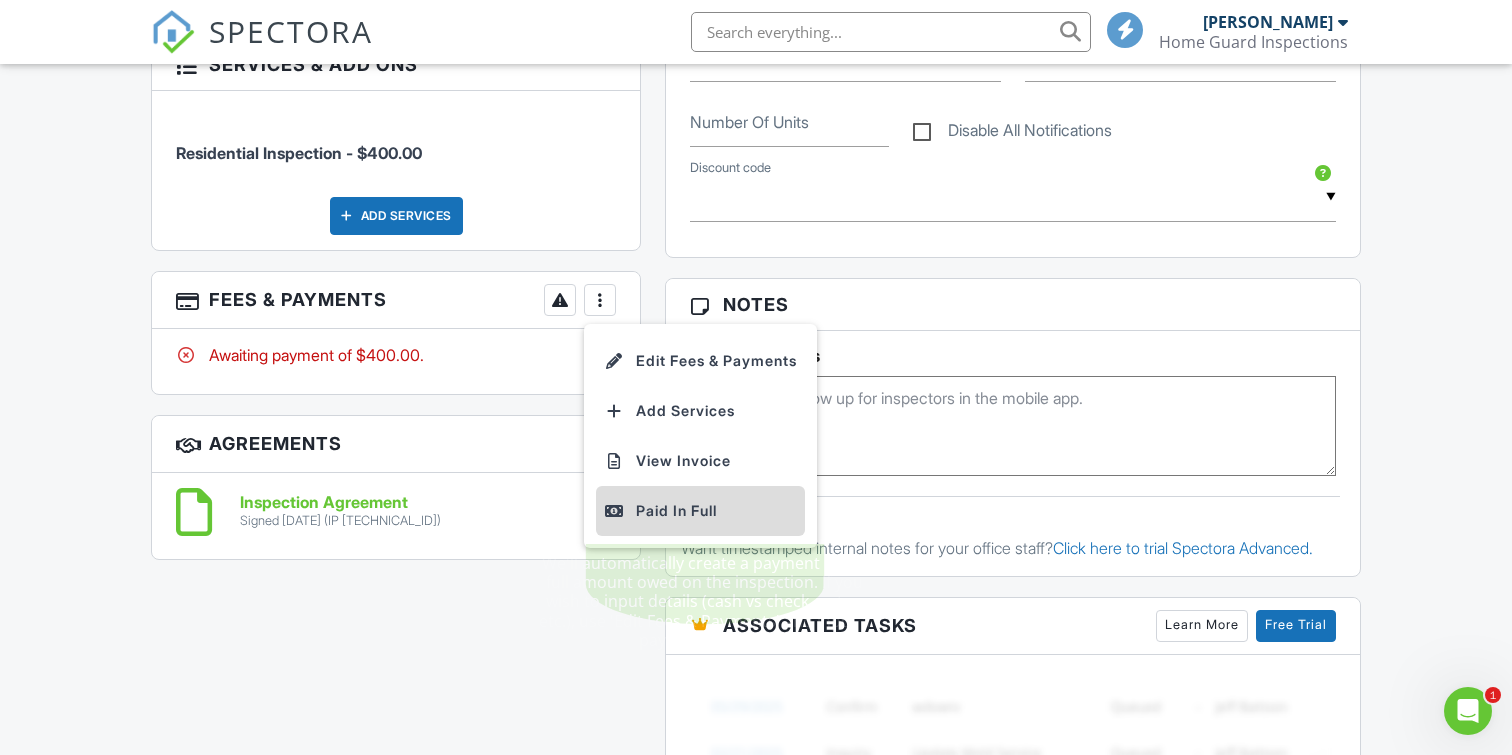 click on "Paid In Full" at bounding box center (700, 511) 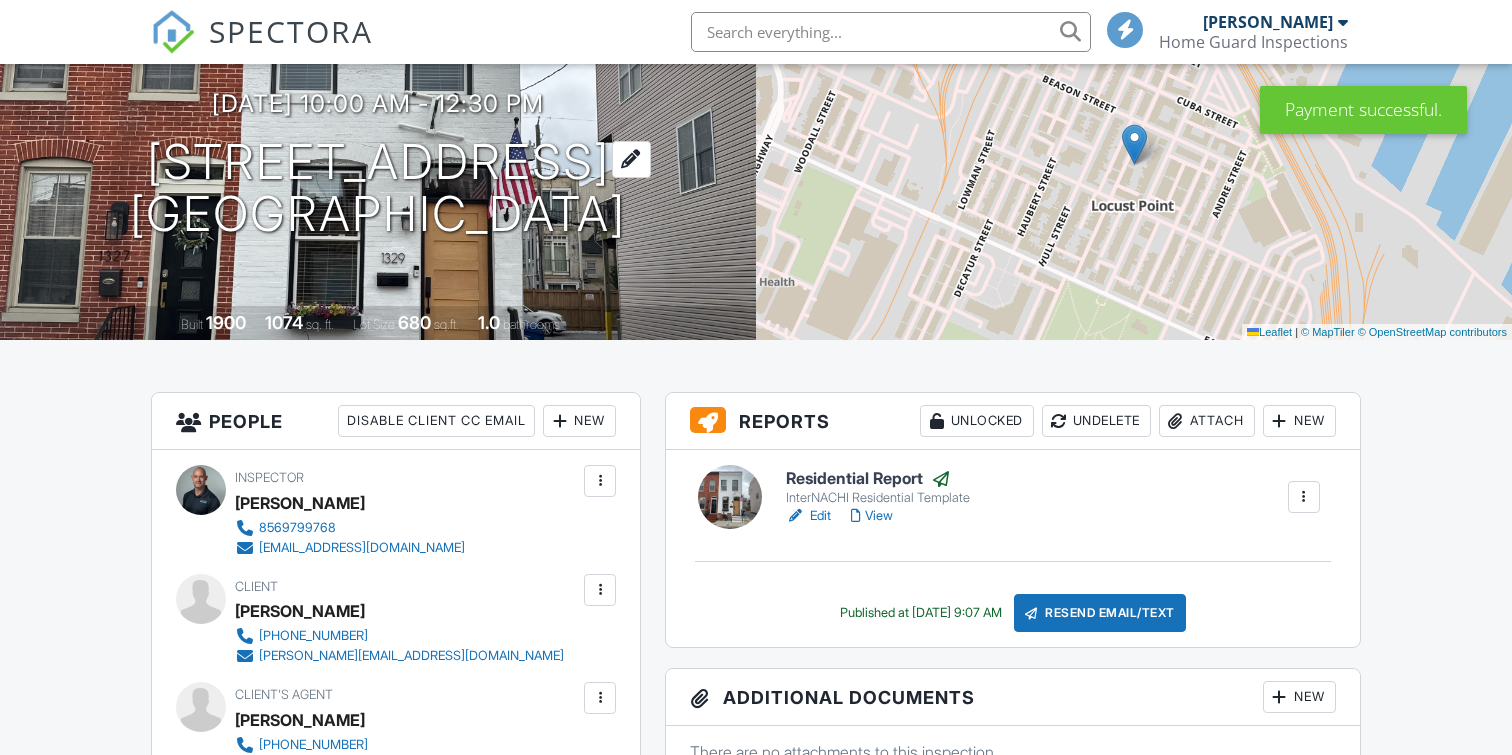 scroll, scrollTop: 449, scrollLeft: 0, axis: vertical 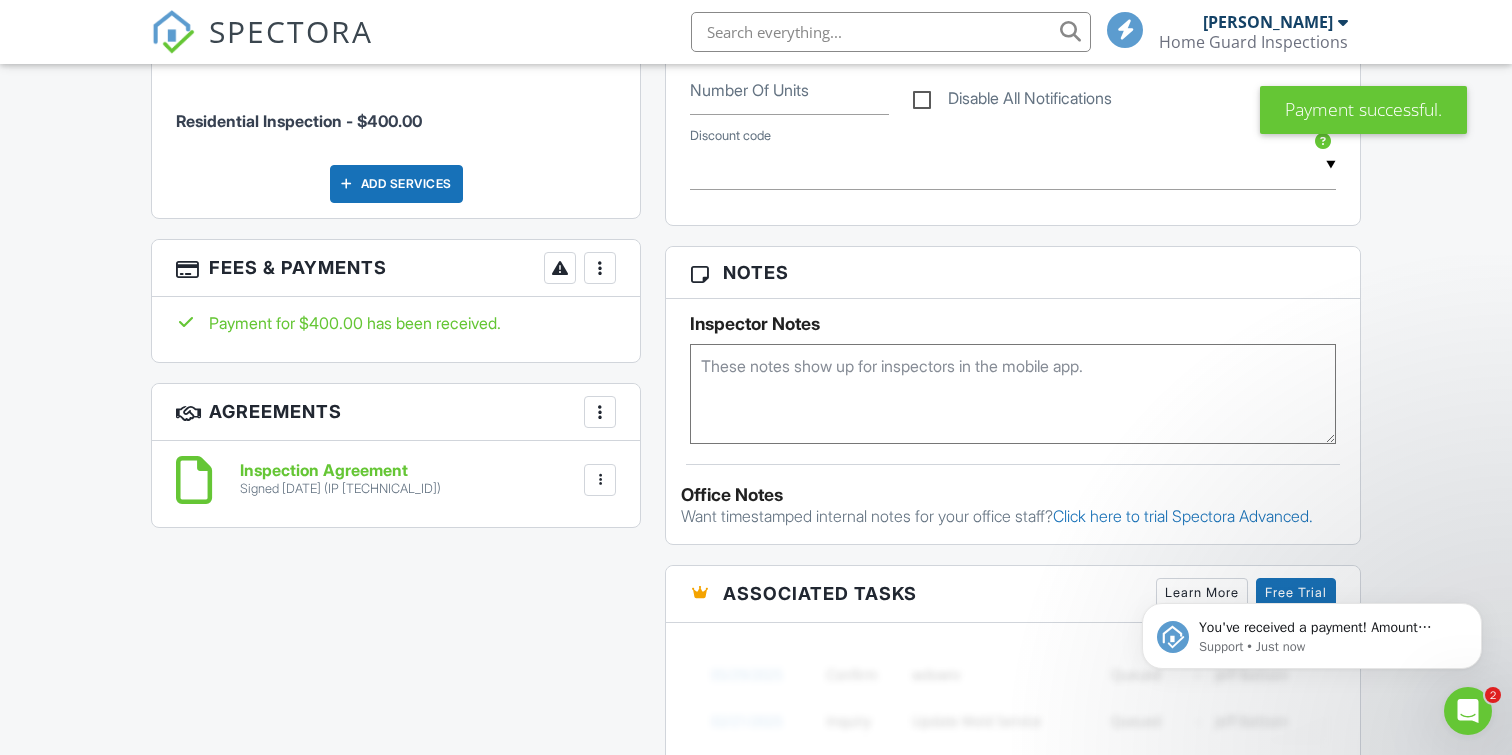 click on "Dashboard
Templates
Contacts
Metrics
Automations
Advanced
Settings
Support Center
Inspection Details
Client View
More
Property Details
Reschedule
Reorder / Copy
Share
Cancel
Delete
Print Order
Convert to V9
View Change Log
07/10/2025 10:00 am
- 12:30 pm
1329 Cooksie St
Baltimore, MD 21230
Built
1900
1074
sq. ft.
Lot Size
680
sq.ft.
1.0
bathrooms
+ −  Leaflet   |   © MapTiler   © OpenStreetMap contributors
All emails and texts are disabled for this inspection!
Turn on emails and texts
Turn on and Requeue Notifications
Reports
Unlocked
Undelete
Attach
New
Residential Report
InterNACHI Residential Template
Edit" at bounding box center [756, 426] 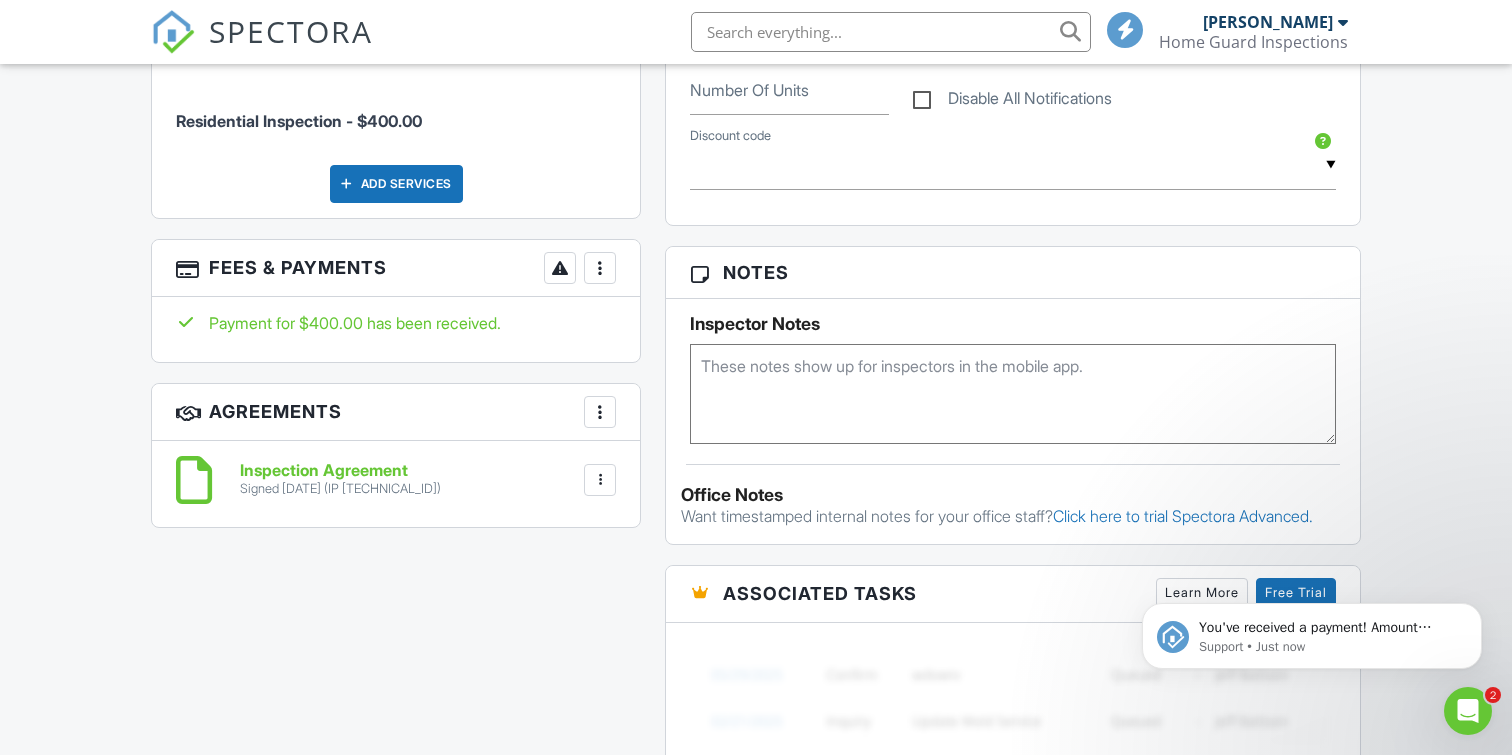 click on "SPECTORA" at bounding box center (291, 31) 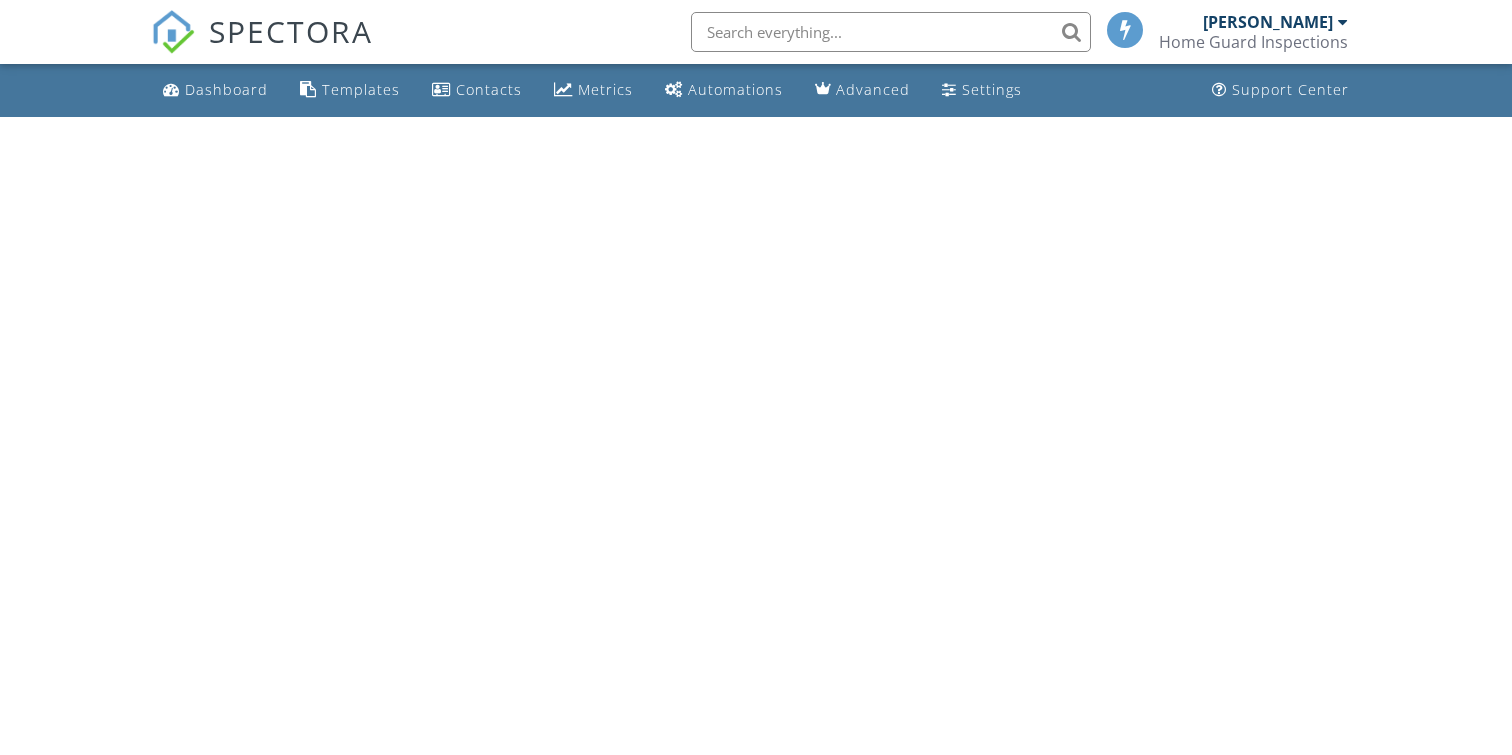 scroll, scrollTop: 0, scrollLeft: 0, axis: both 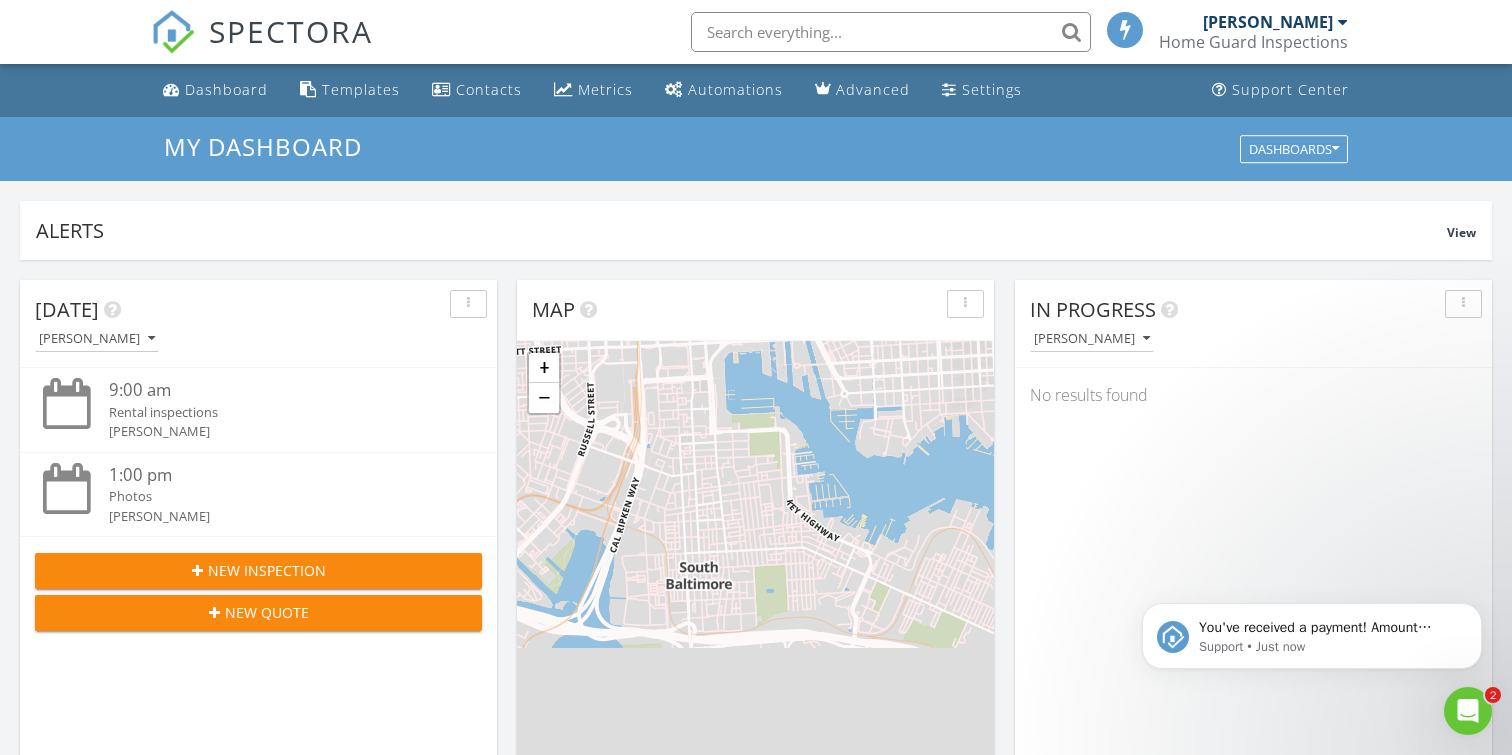 click at bounding box center (1343, 22) 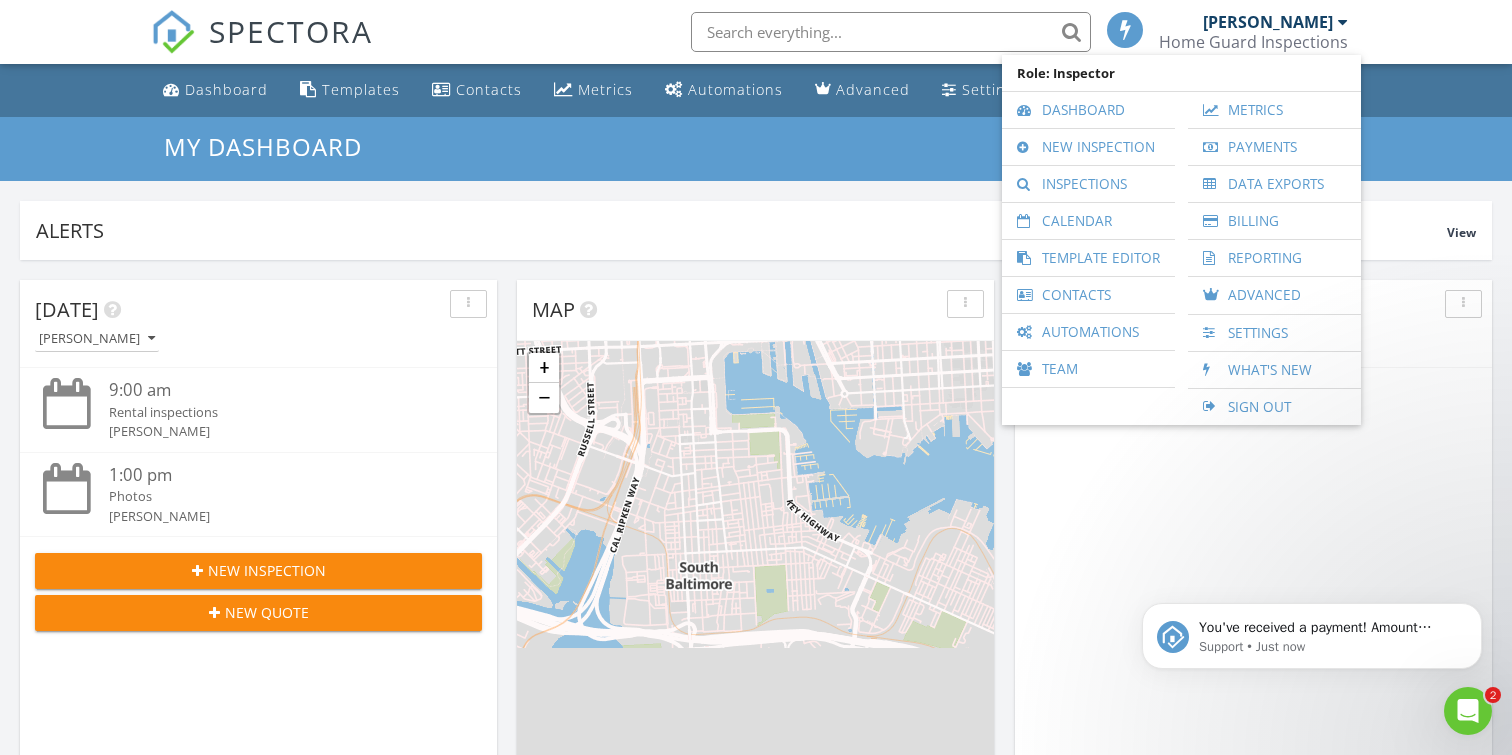 click at bounding box center (1343, 22) 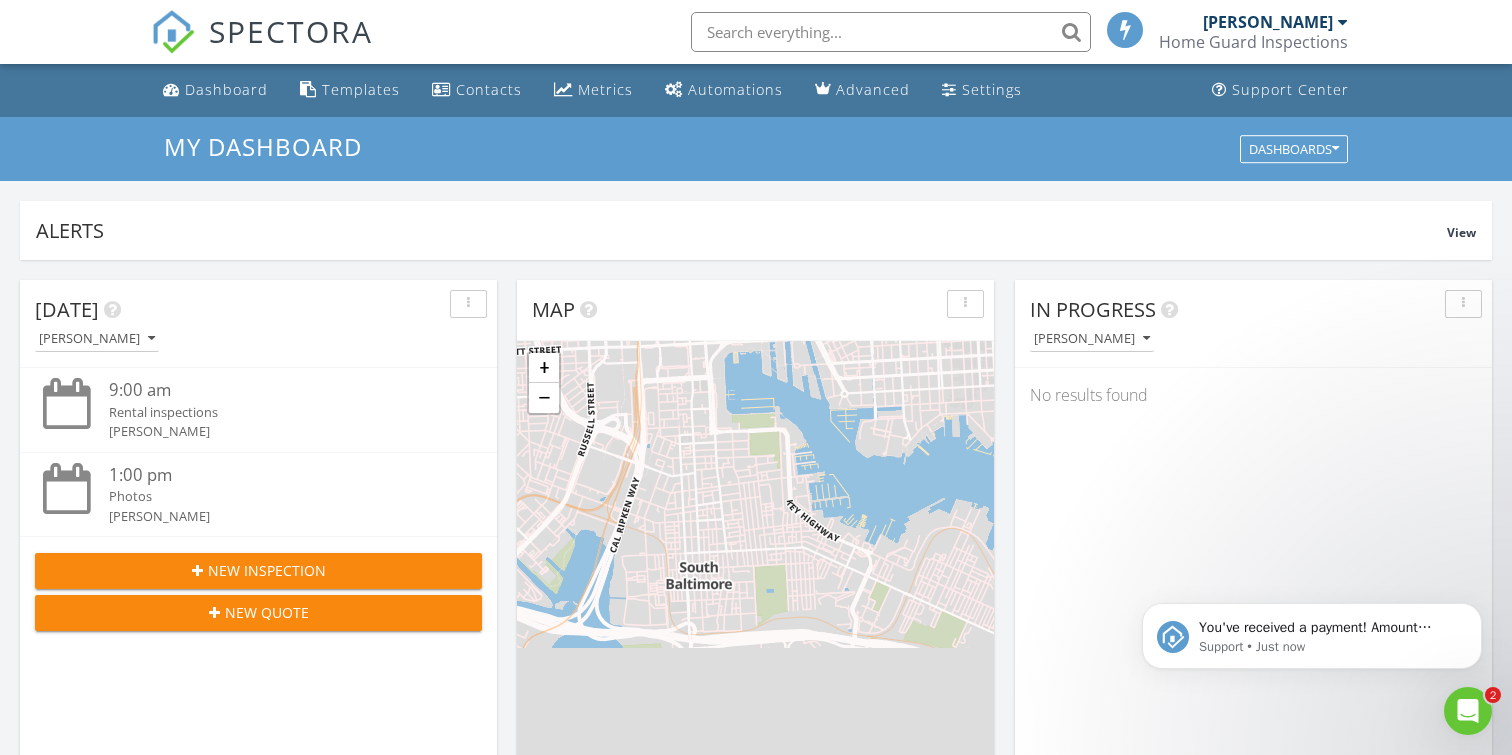 click on "SPECTORA
[PERSON_NAME]
Home Guard Inspections
Role:
Inspector
Dashboard
New Inspection
Inspections
Calendar
Template Editor
Contacts
Automations
Team
Metrics
Payments
Data Exports
Billing
Reporting
Advanced
Settings
What's New
Sign Out" at bounding box center (756, 32) 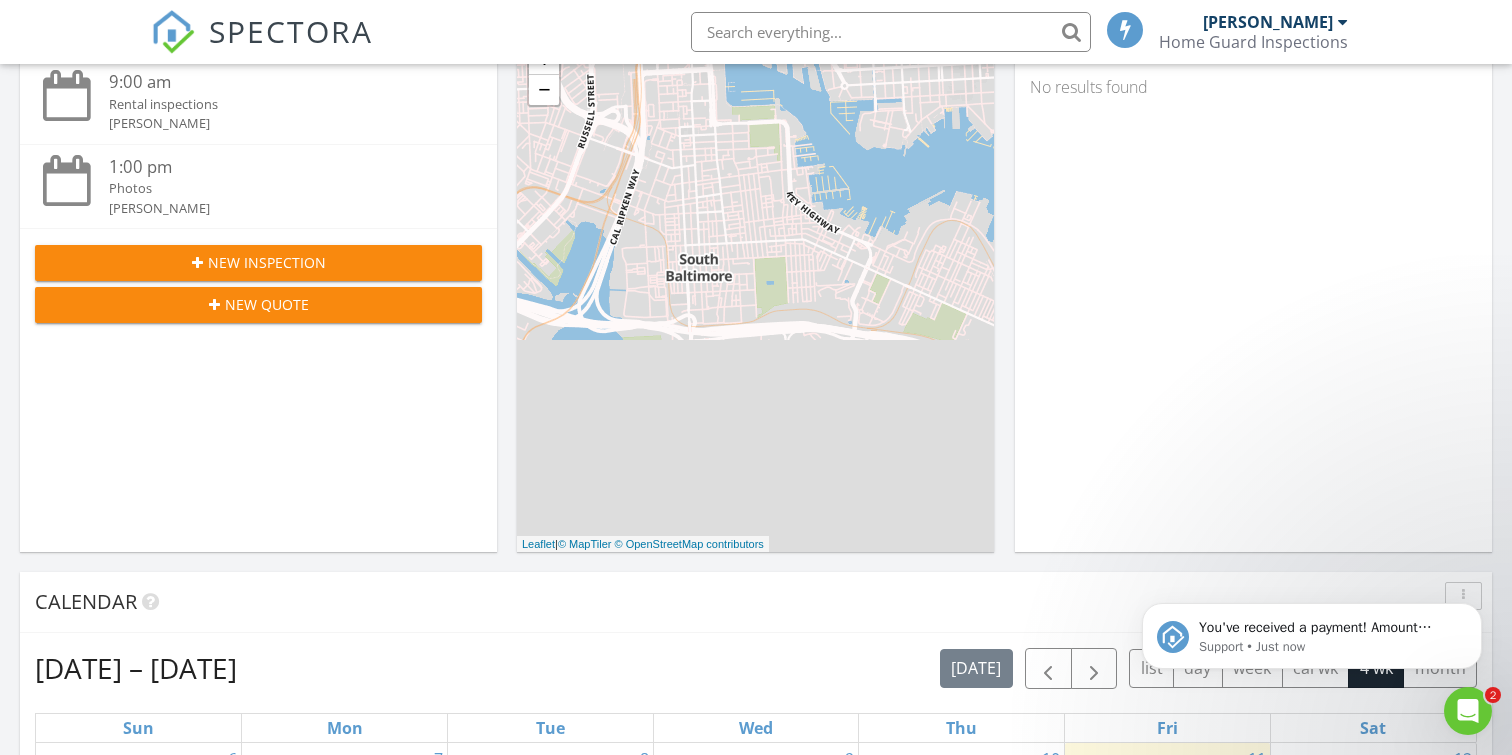 scroll, scrollTop: 0, scrollLeft: 0, axis: both 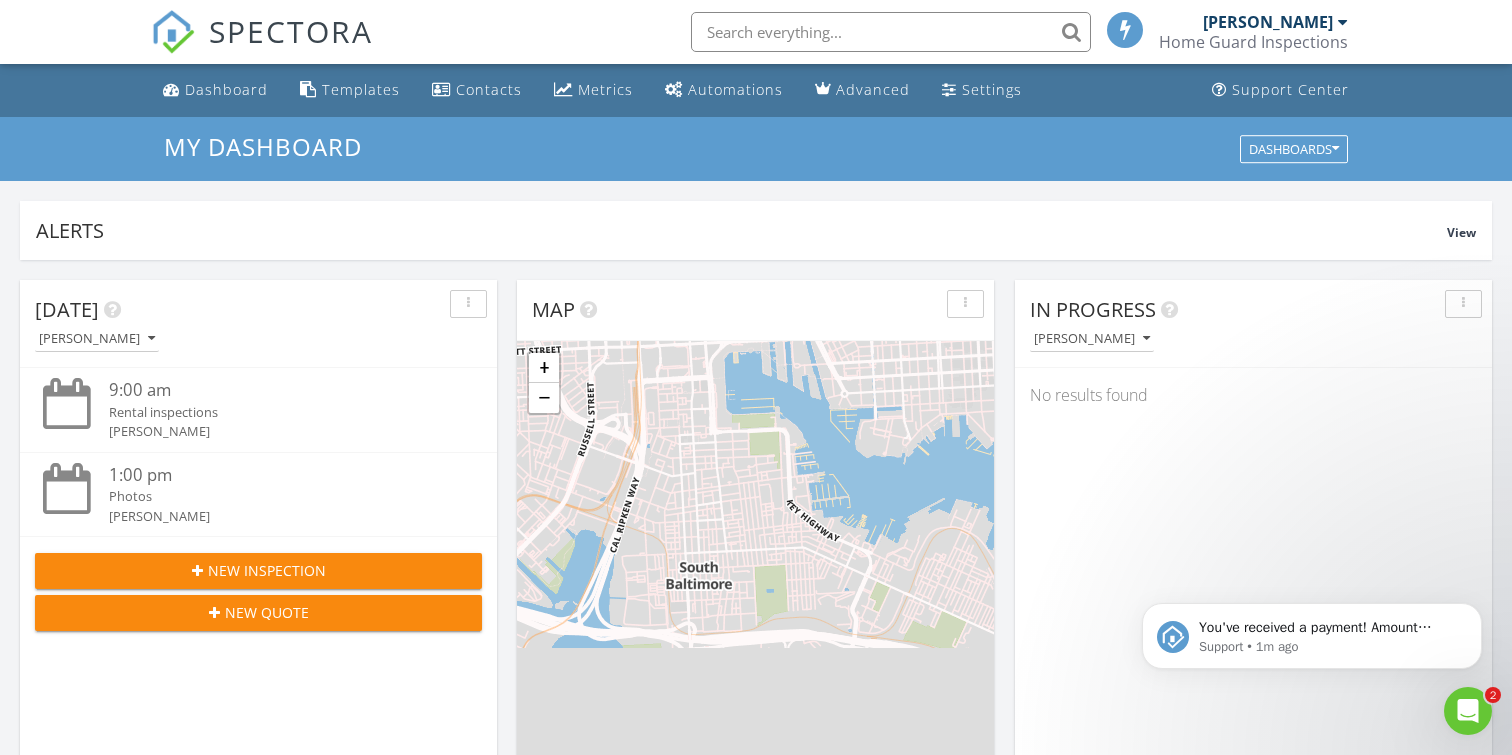 click 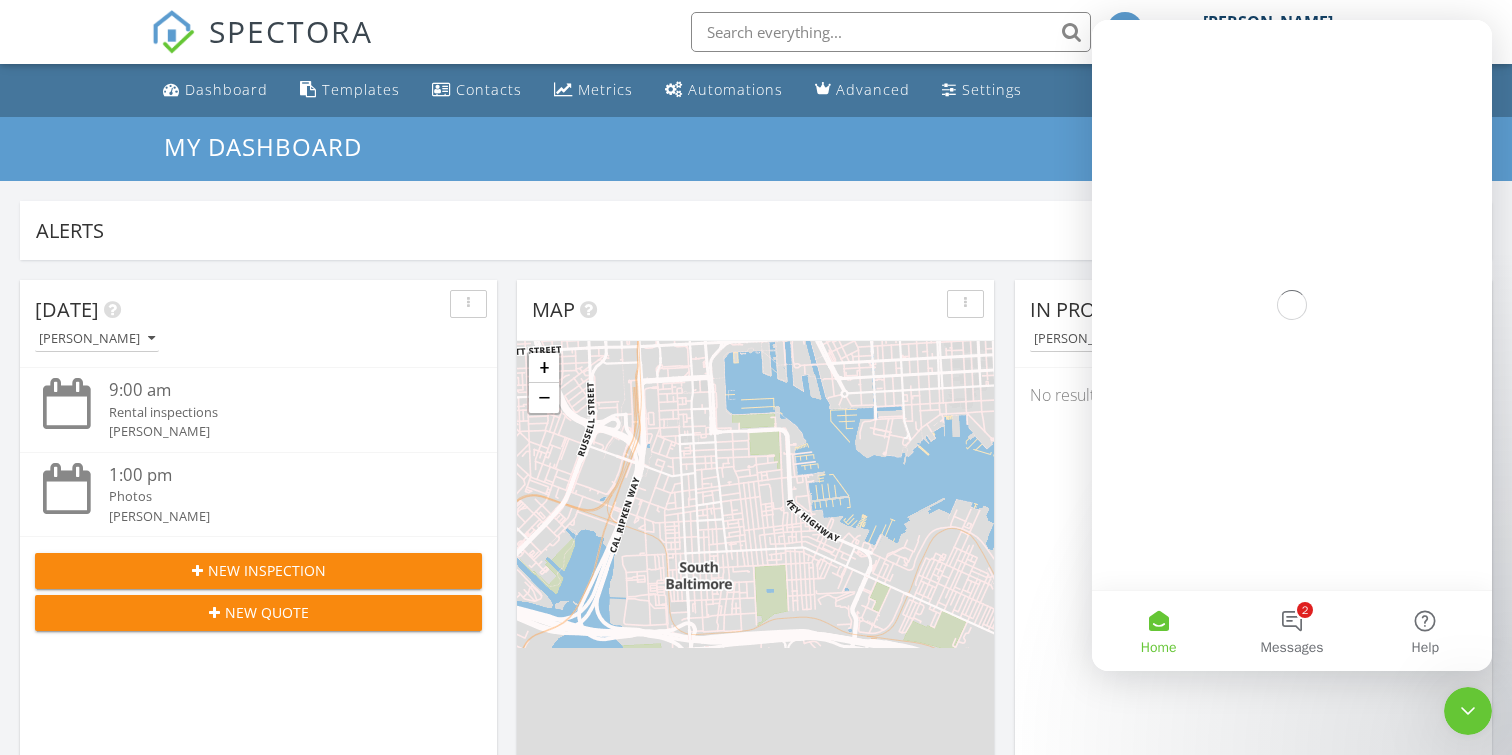 scroll, scrollTop: 0, scrollLeft: 0, axis: both 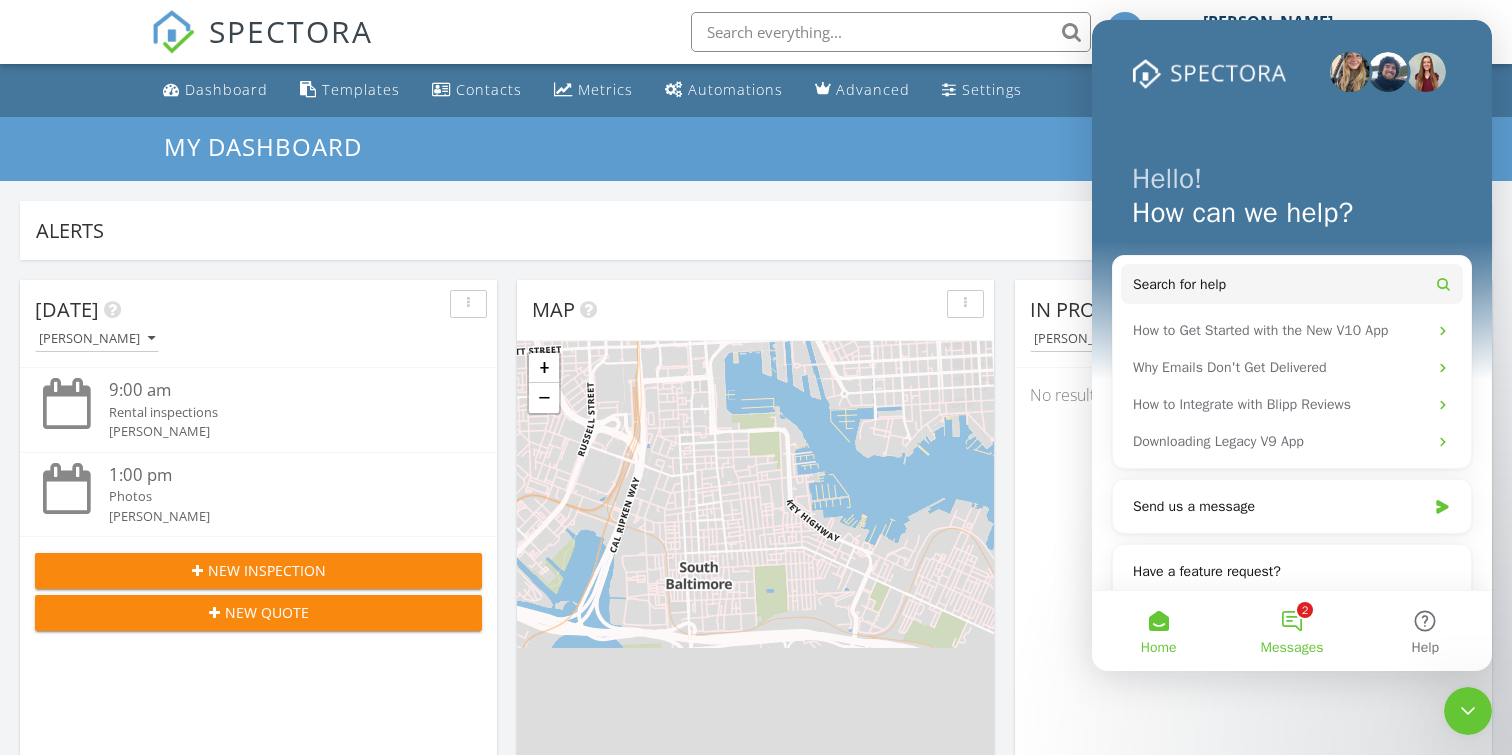 click on "2 Messages" at bounding box center (1291, 631) 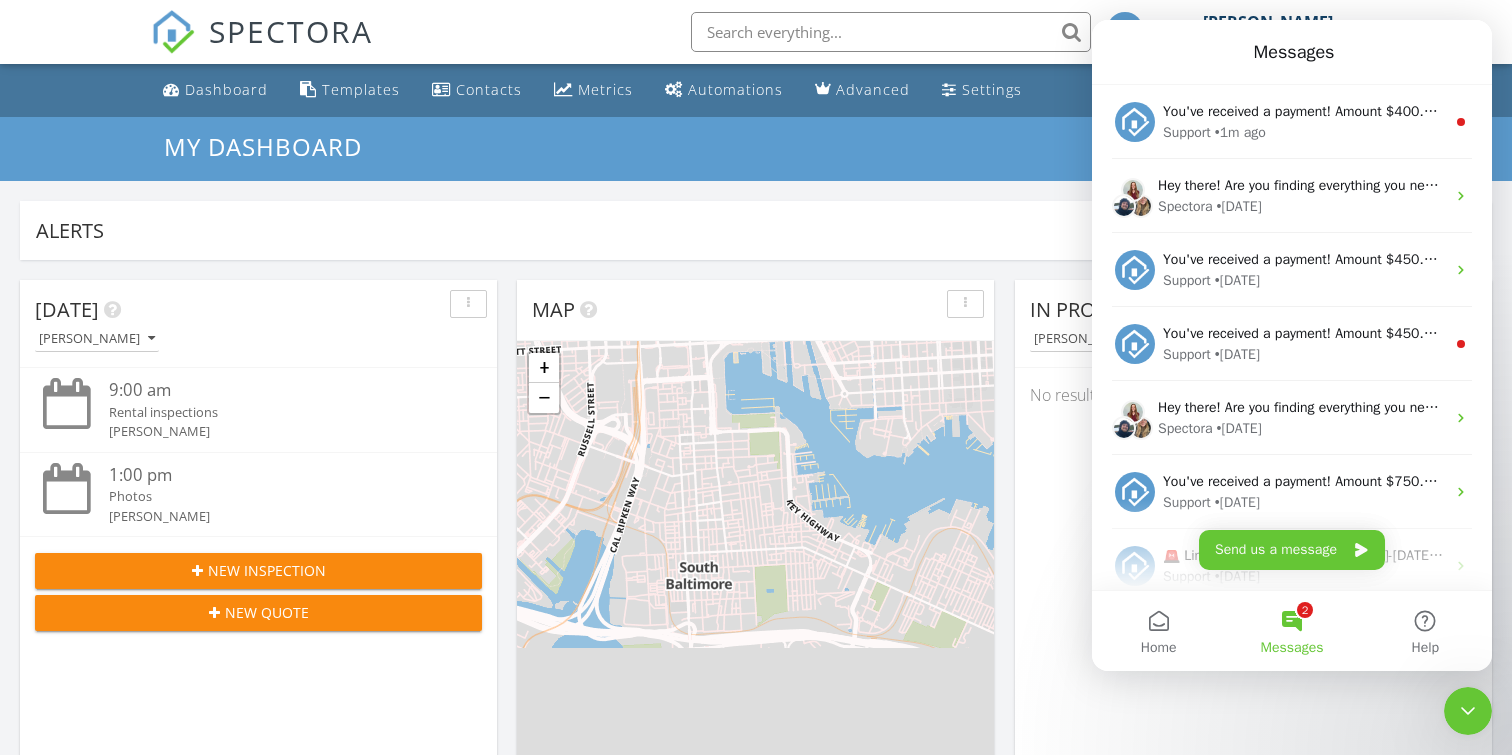 click on "In Progress
Michael Donovan
No results found" at bounding box center [1253, 570] 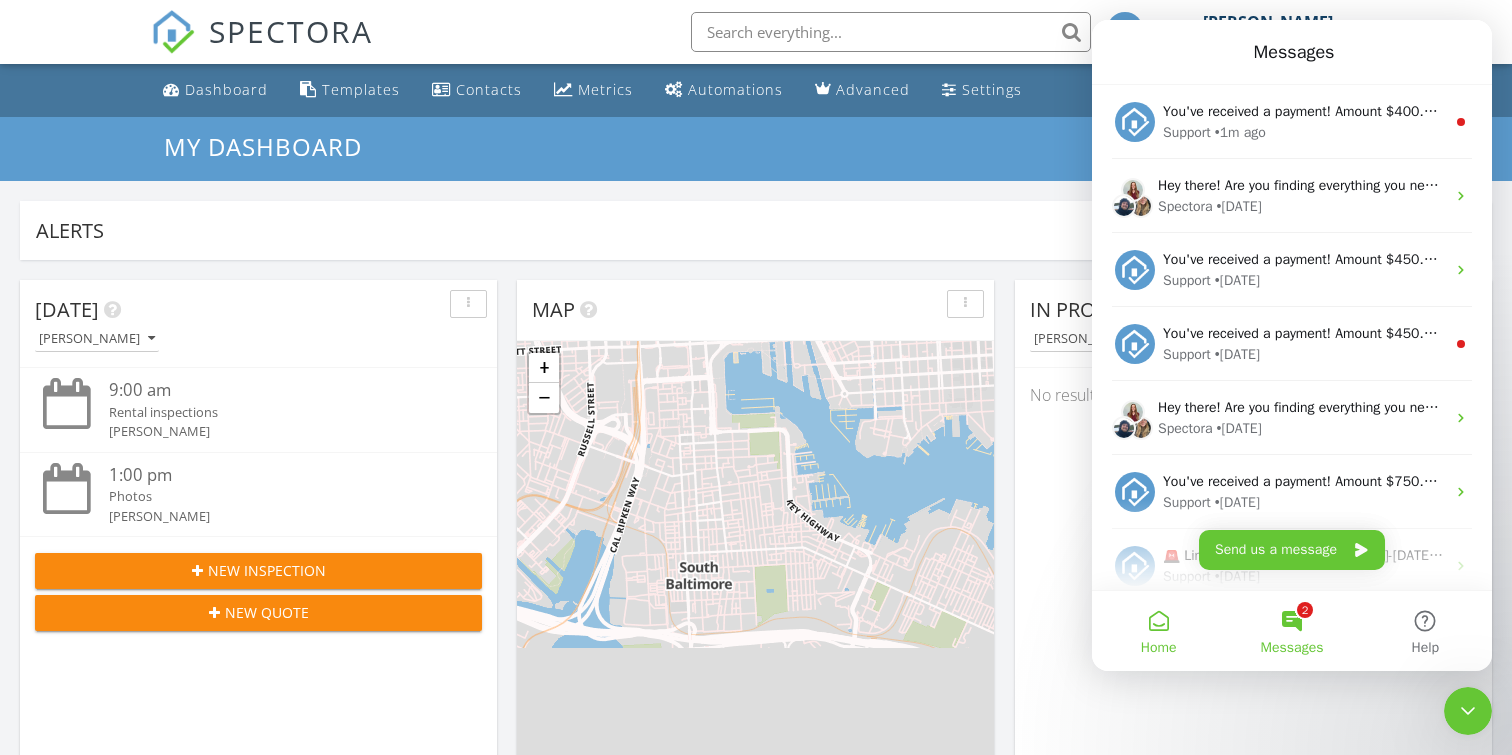 click on "Home" at bounding box center [1158, 631] 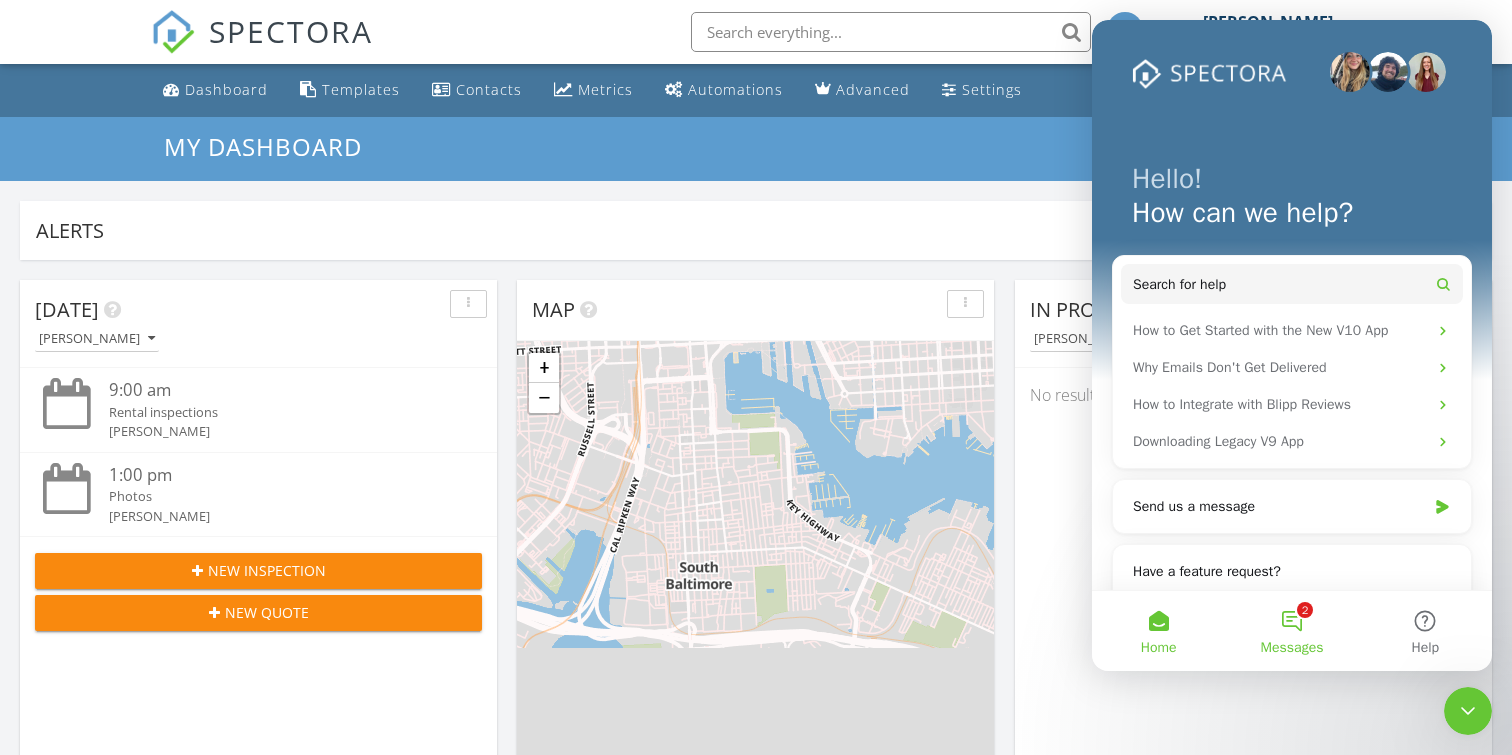 click on "2 Messages" at bounding box center [1291, 631] 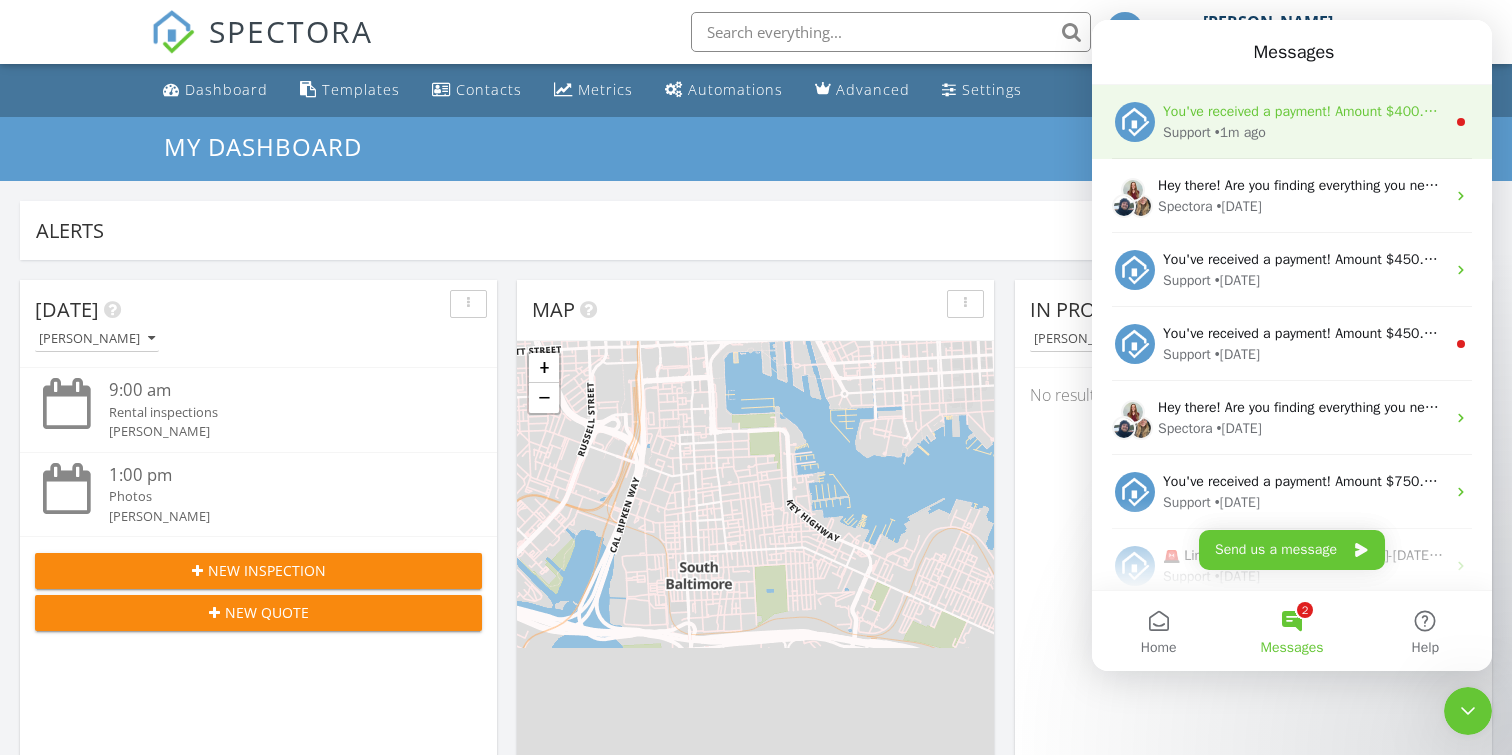 click on "Support •  1m ago" at bounding box center [1304, 132] 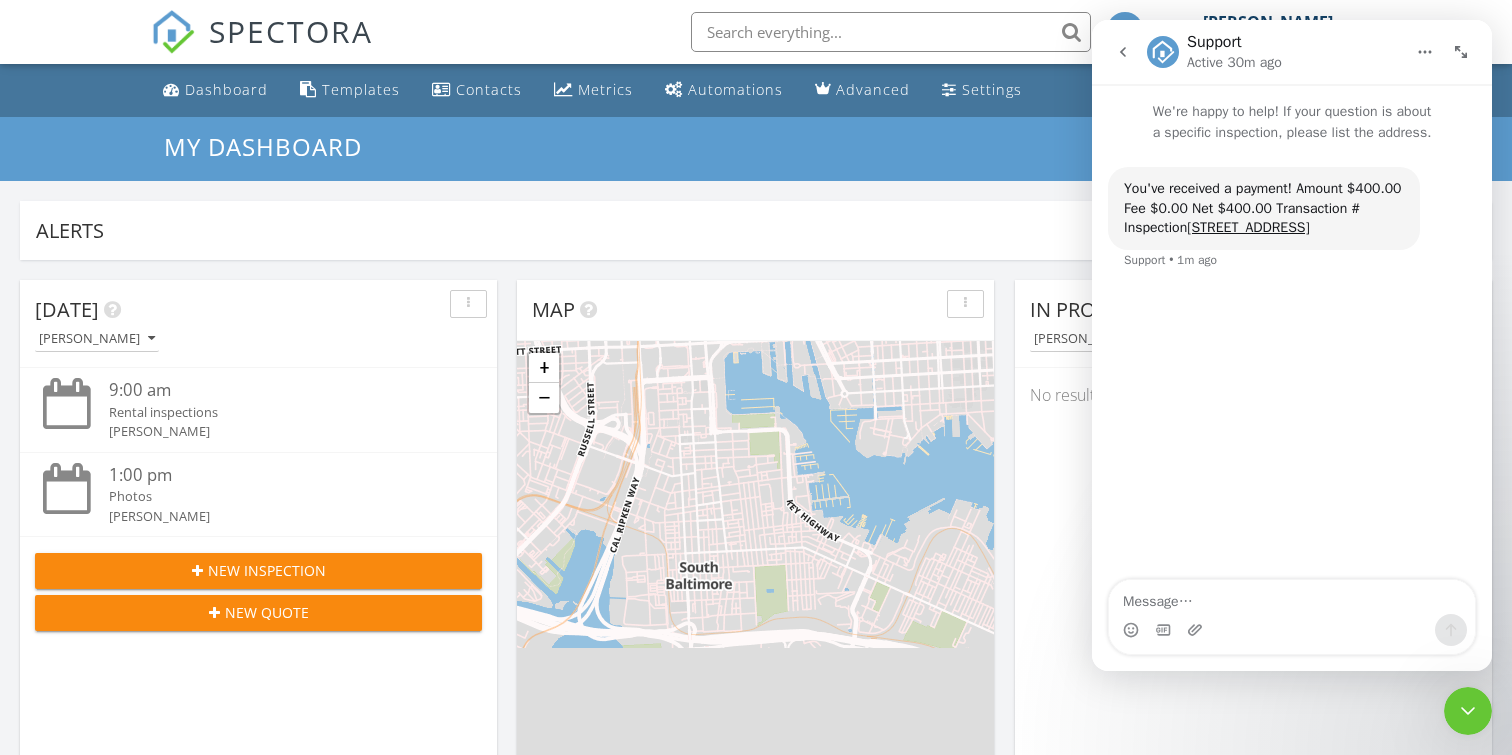 click 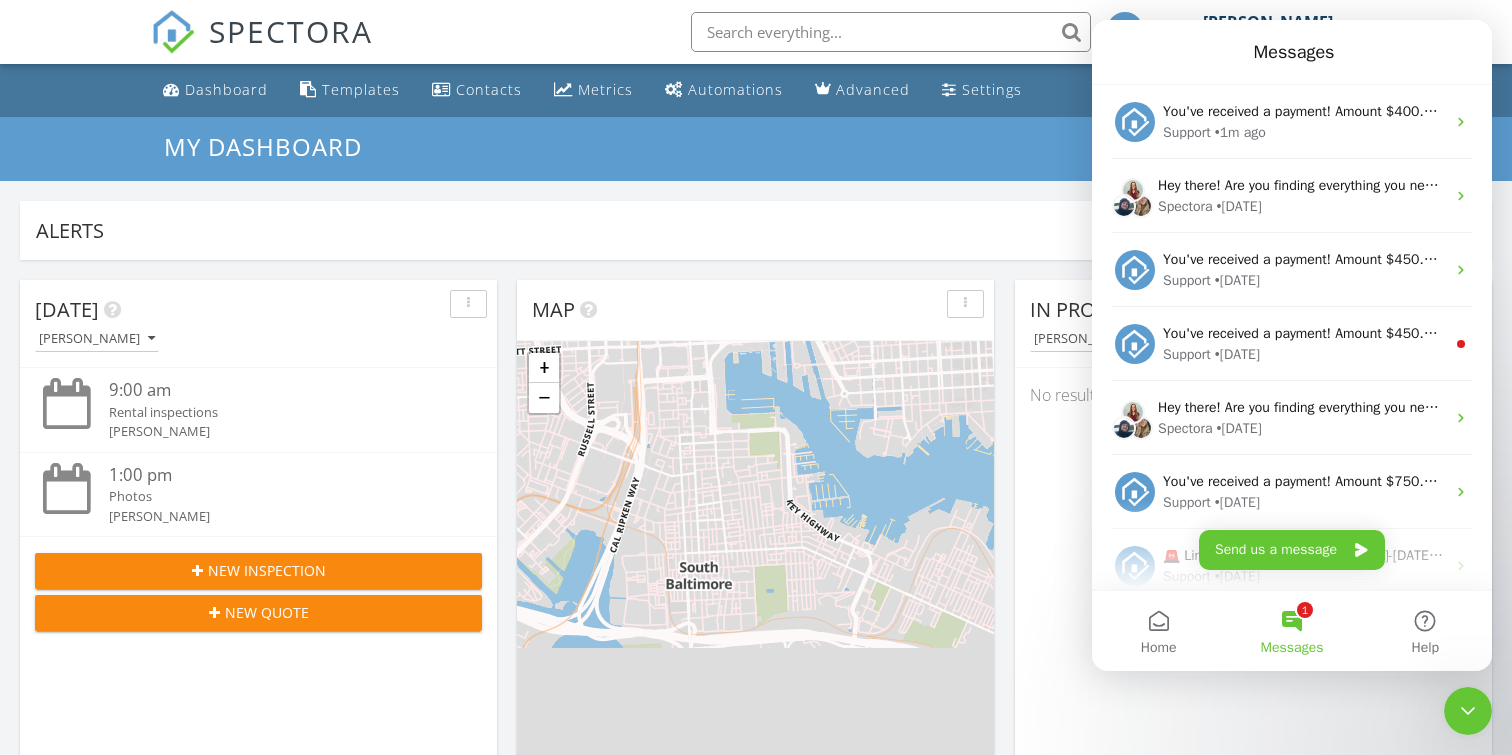 scroll, scrollTop: 38, scrollLeft: 0, axis: vertical 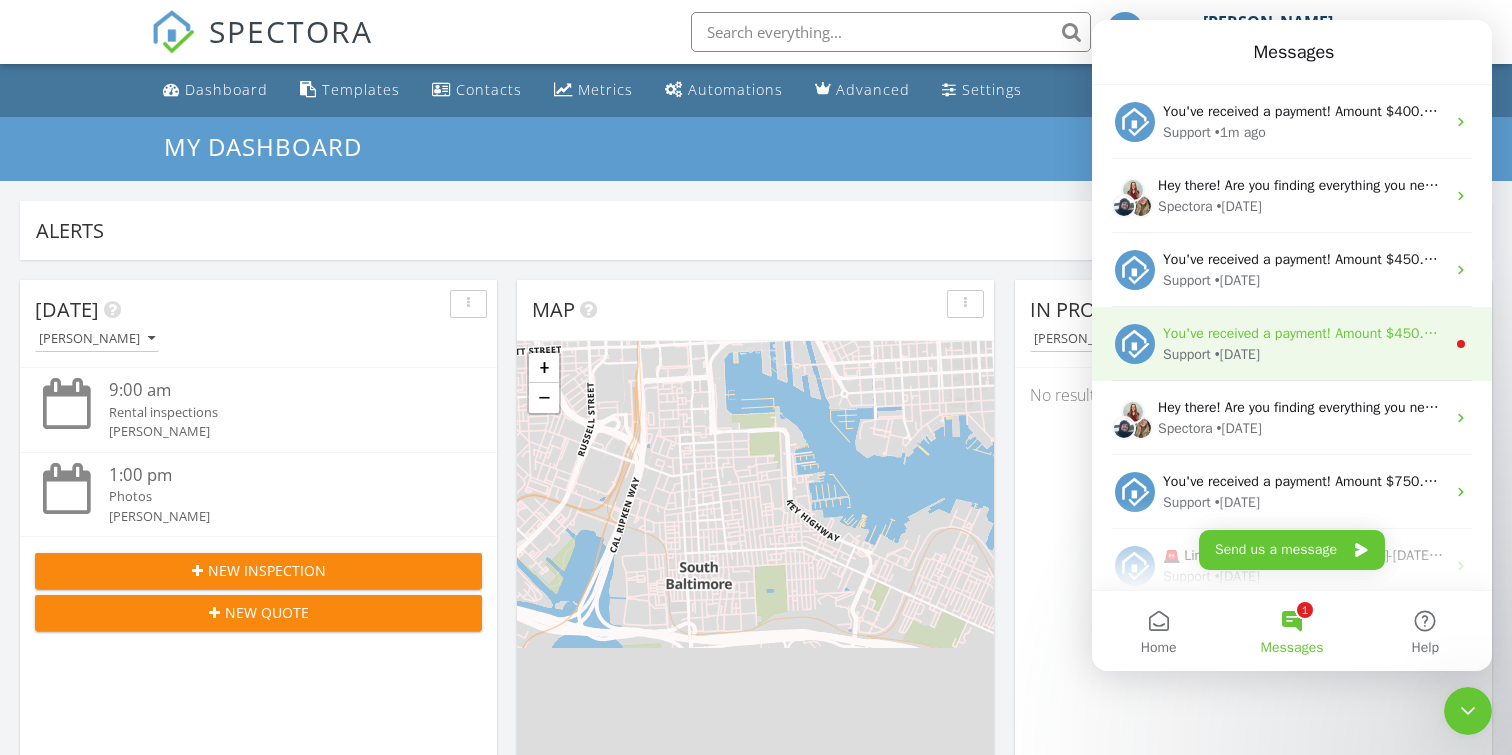 click on "You've received a payment!  Amount  $450.00  Fee  $0.00  Net  $450.00  Transaction #    Inspection  357 Marina Ave, Aberdeen, MD 21001" at bounding box center (1519, 333) 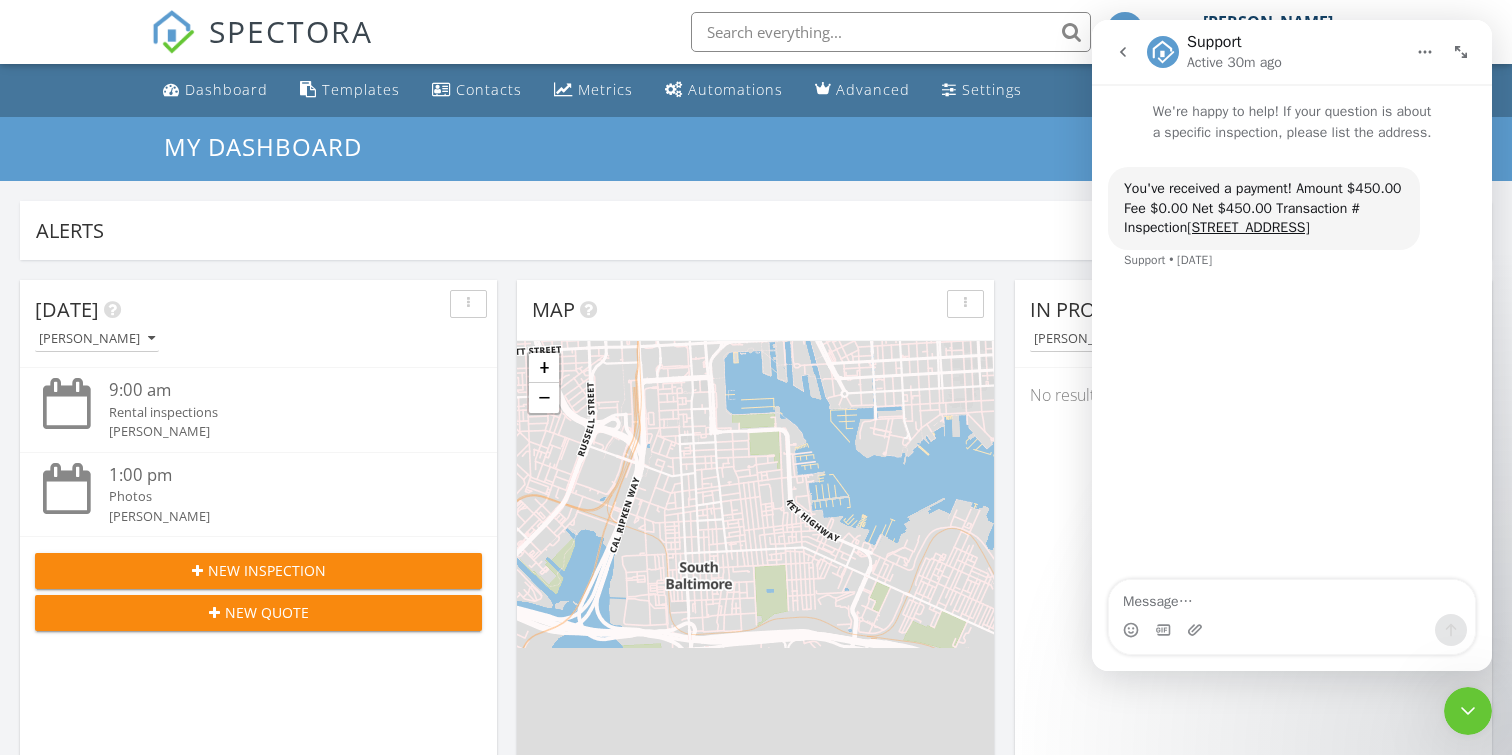 click 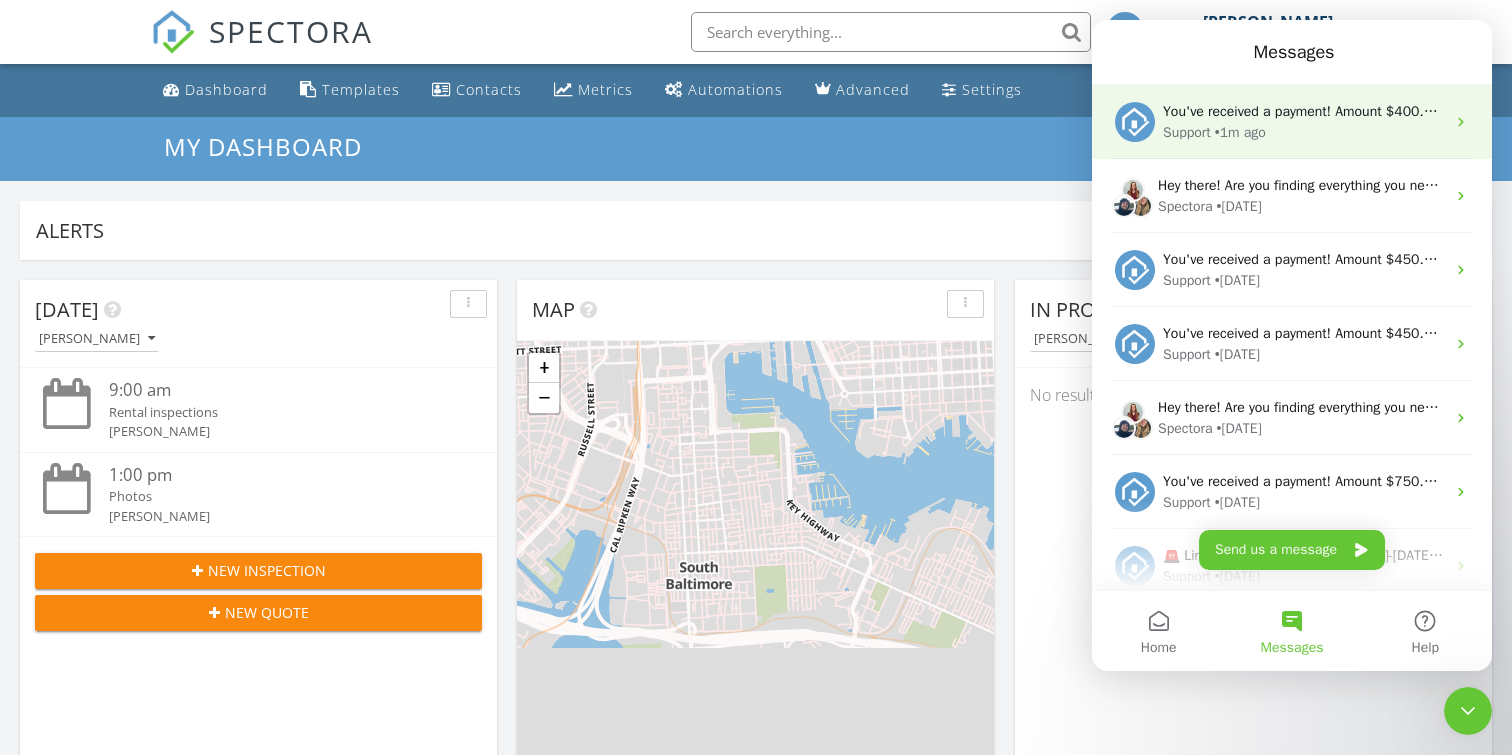 scroll, scrollTop: 0, scrollLeft: 0, axis: both 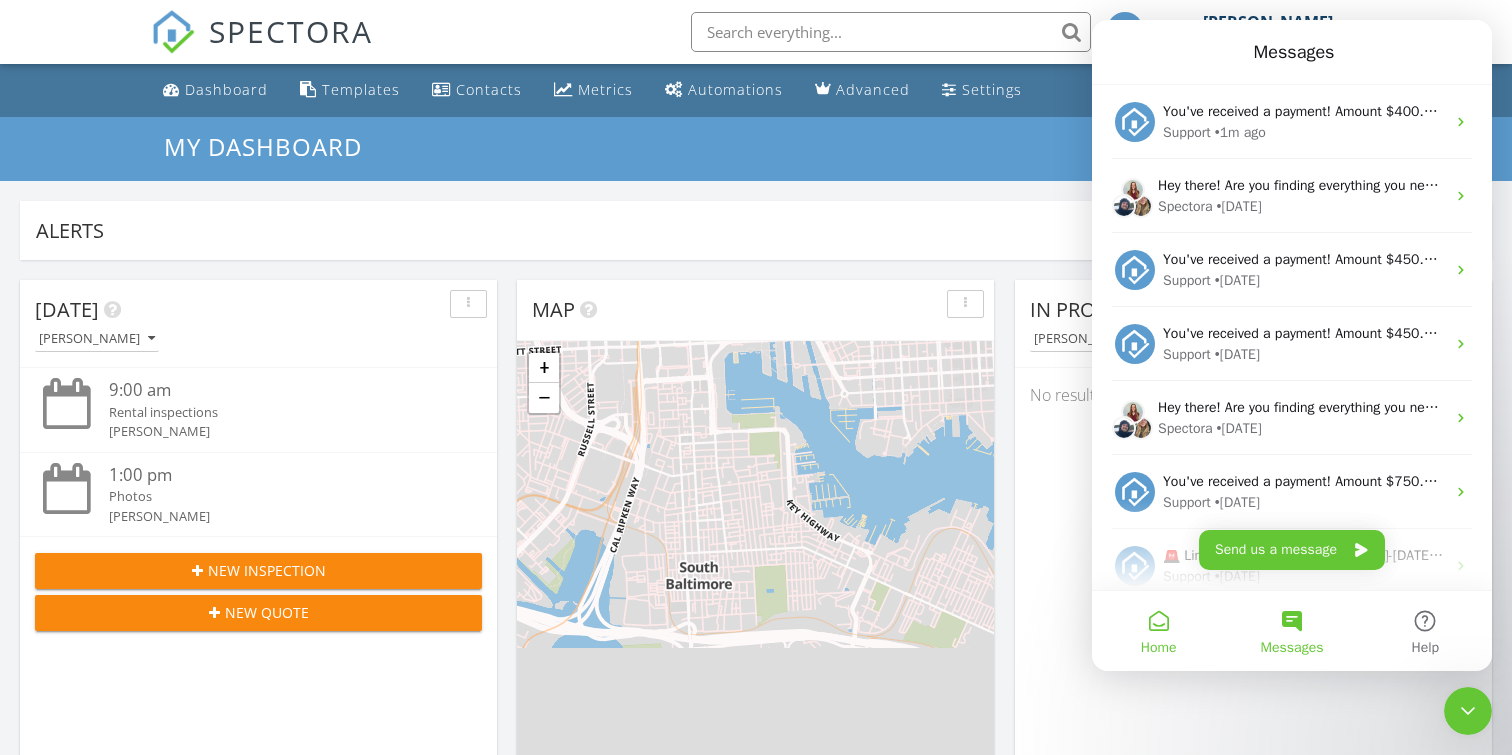 click on "Home" at bounding box center [1158, 631] 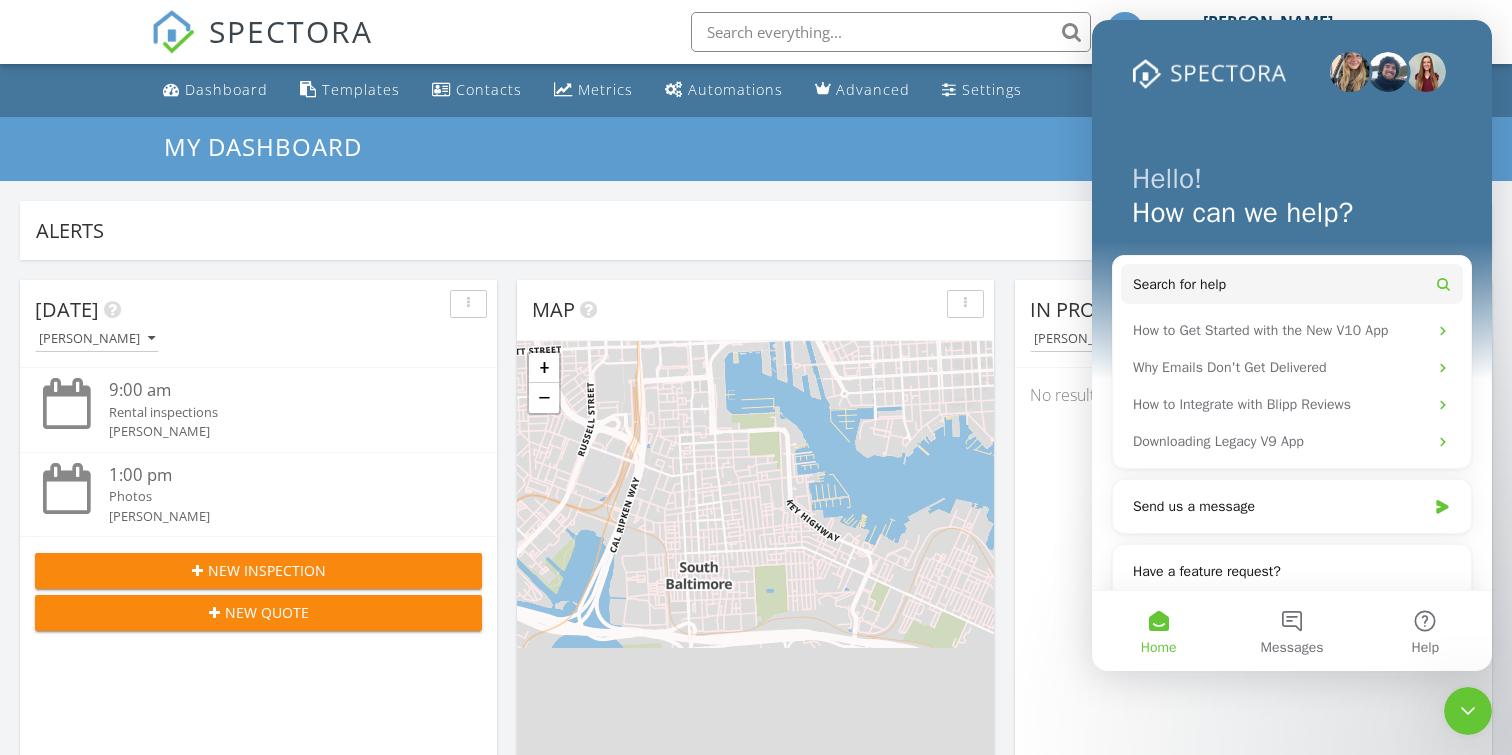 click 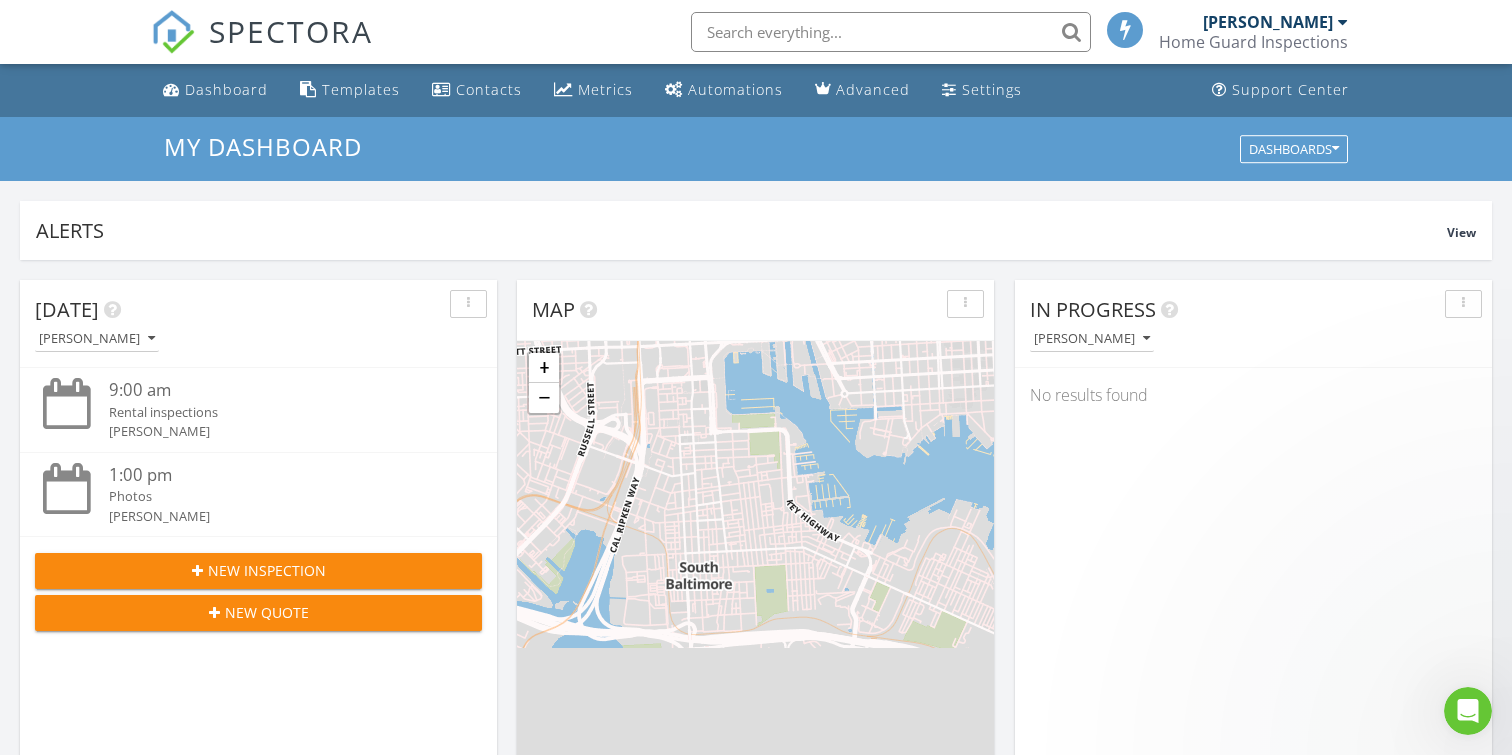 scroll, scrollTop: 0, scrollLeft: 0, axis: both 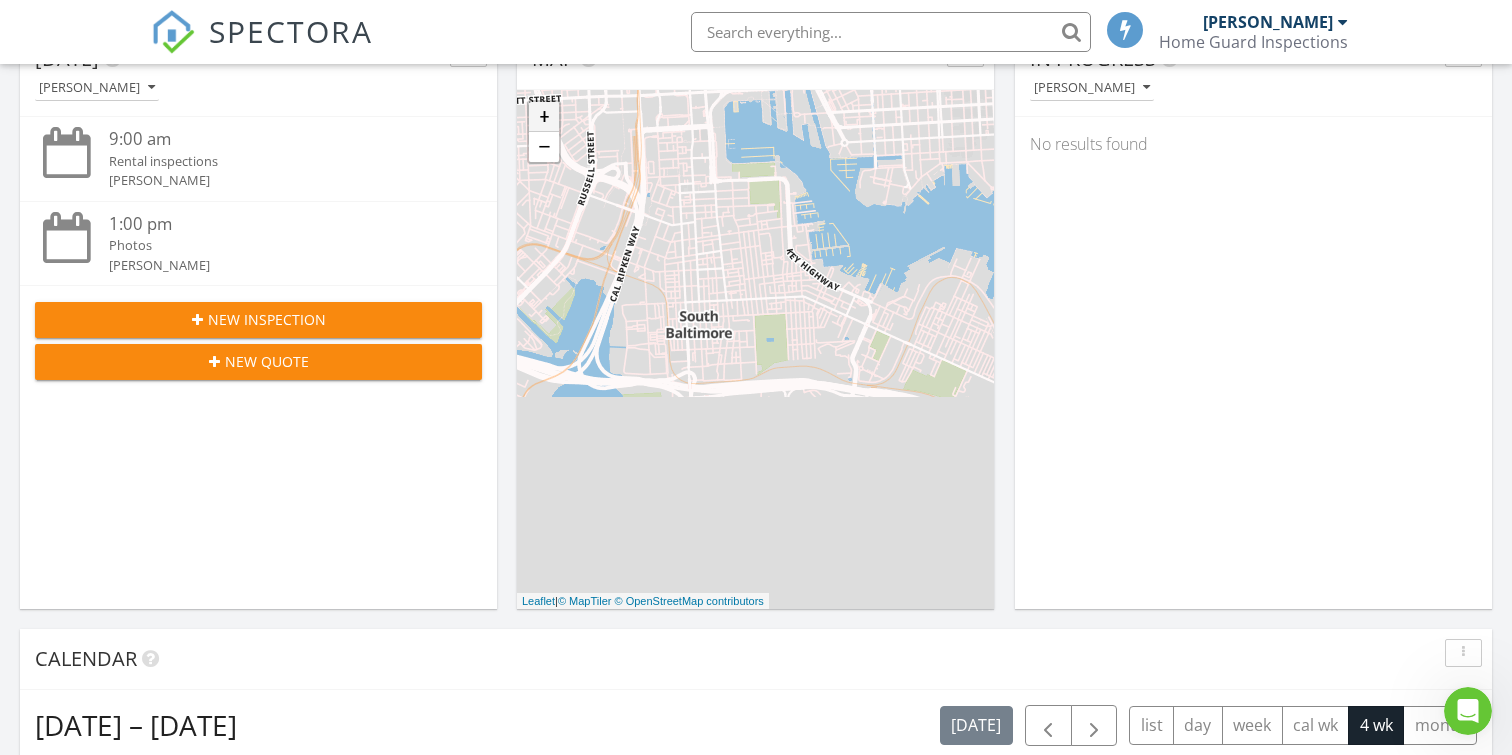 click on "+" at bounding box center [544, 117] 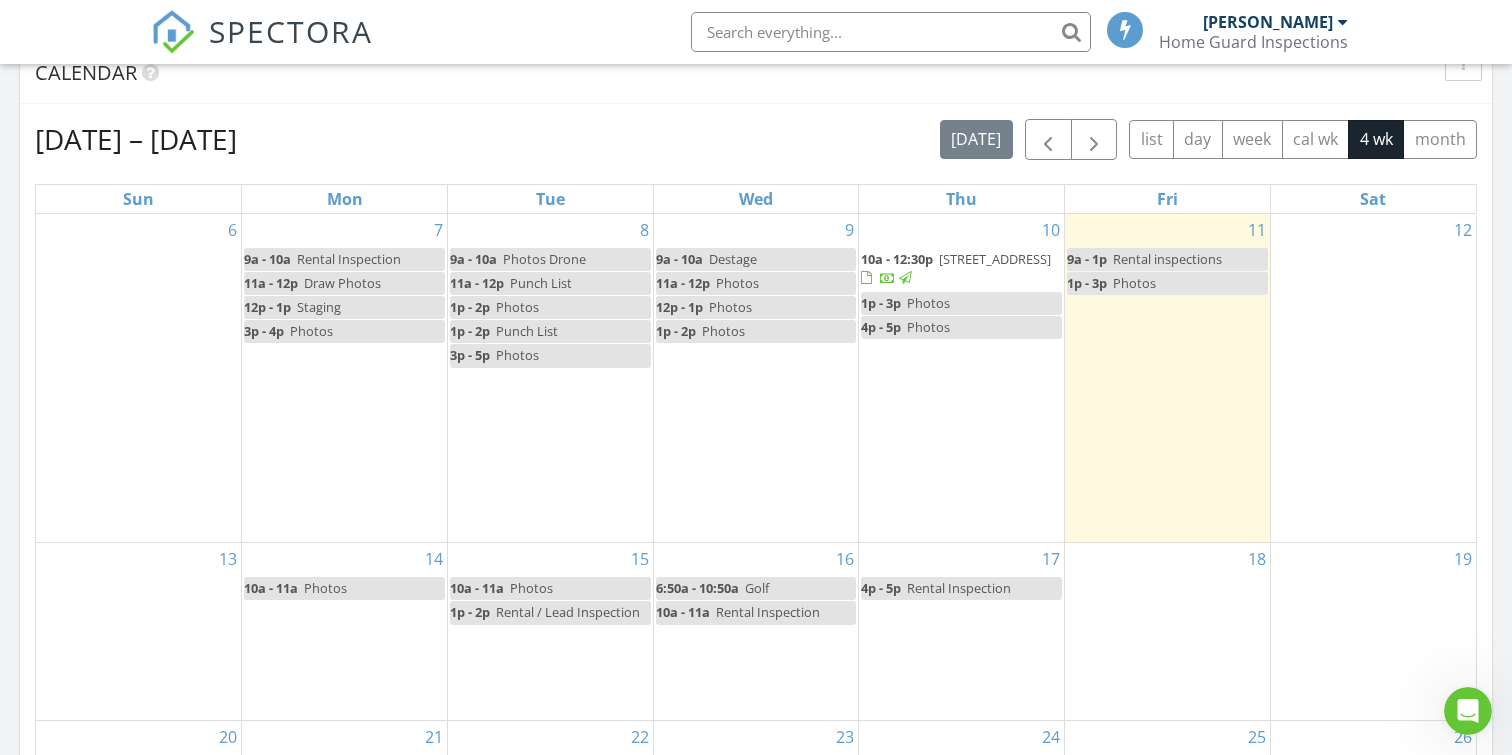 scroll, scrollTop: 847, scrollLeft: 0, axis: vertical 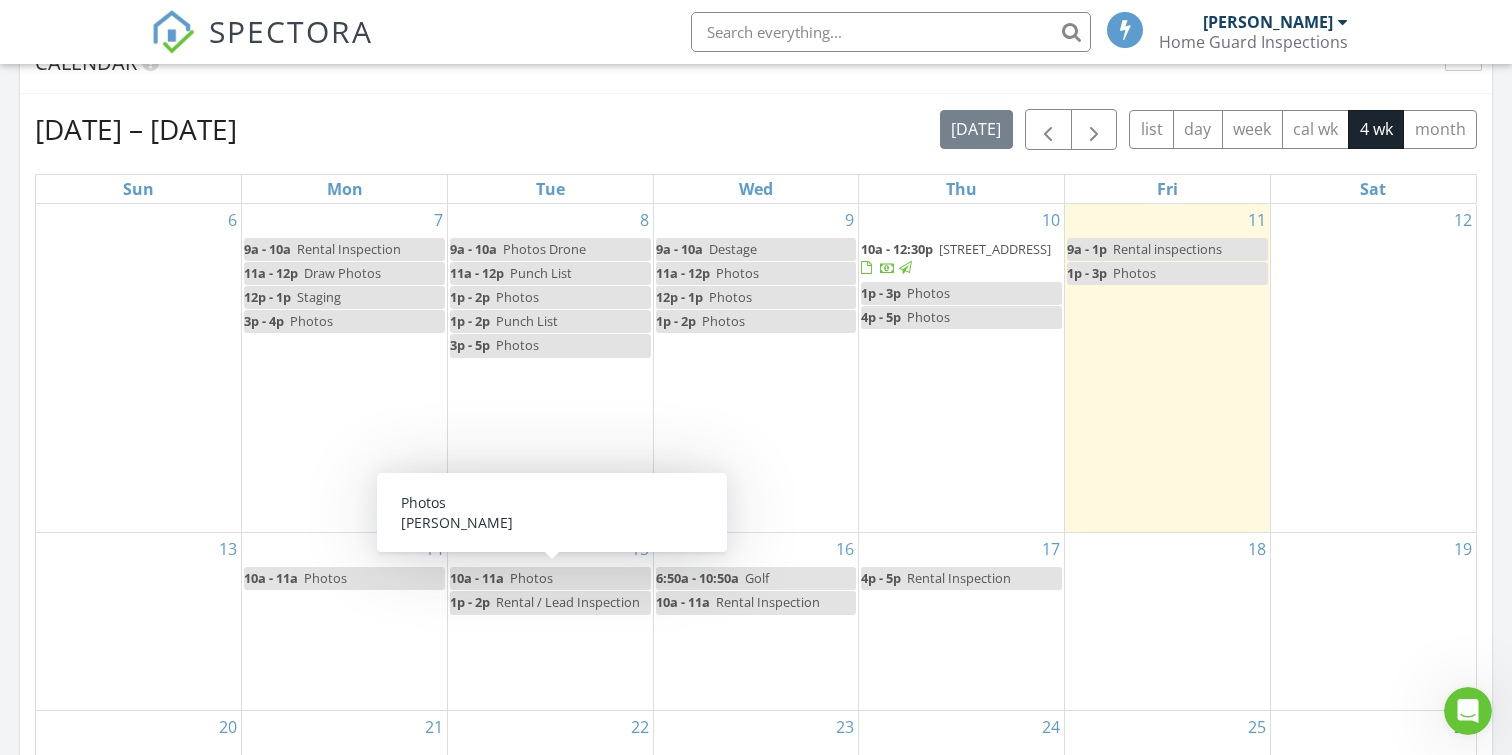 click on "SPECTORA" at bounding box center [291, 31] 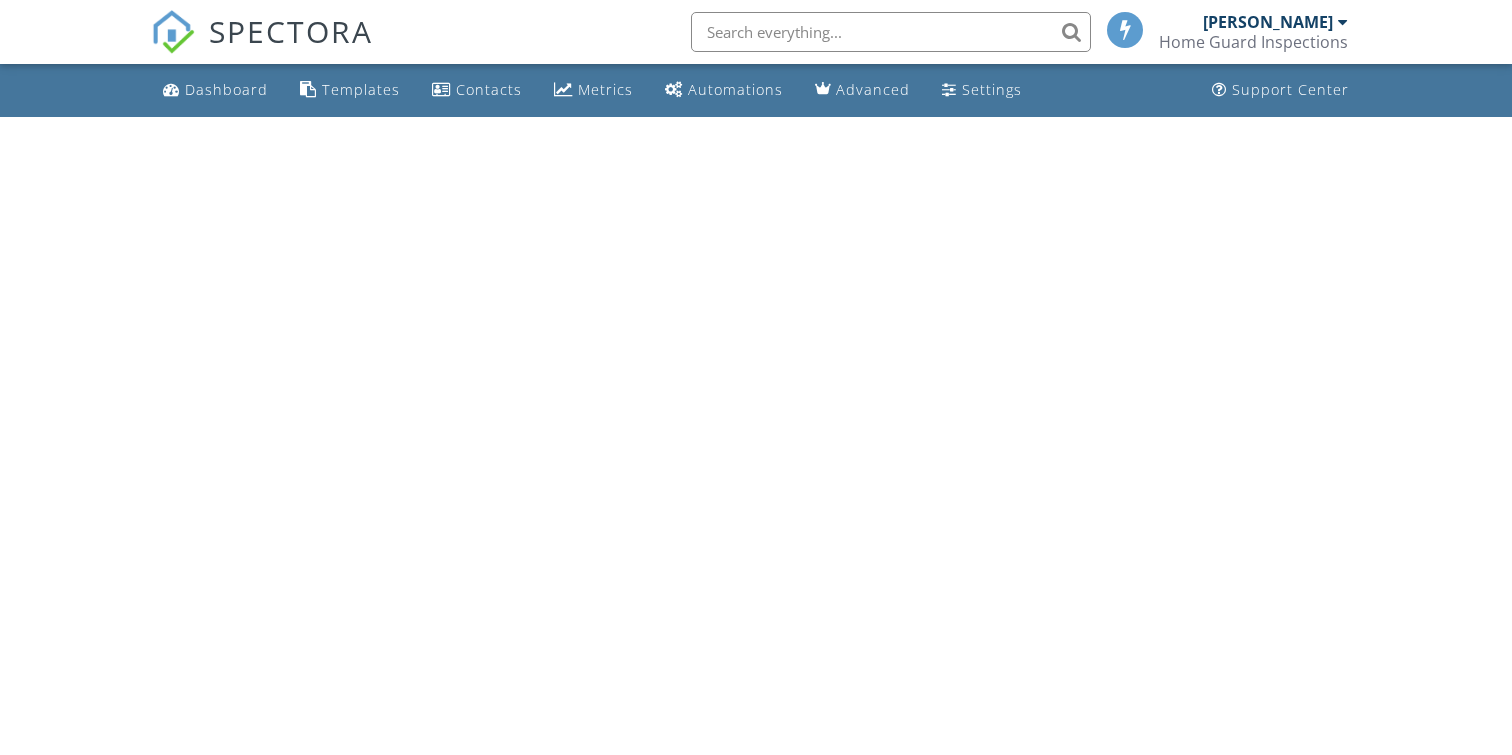 scroll, scrollTop: 0, scrollLeft: 0, axis: both 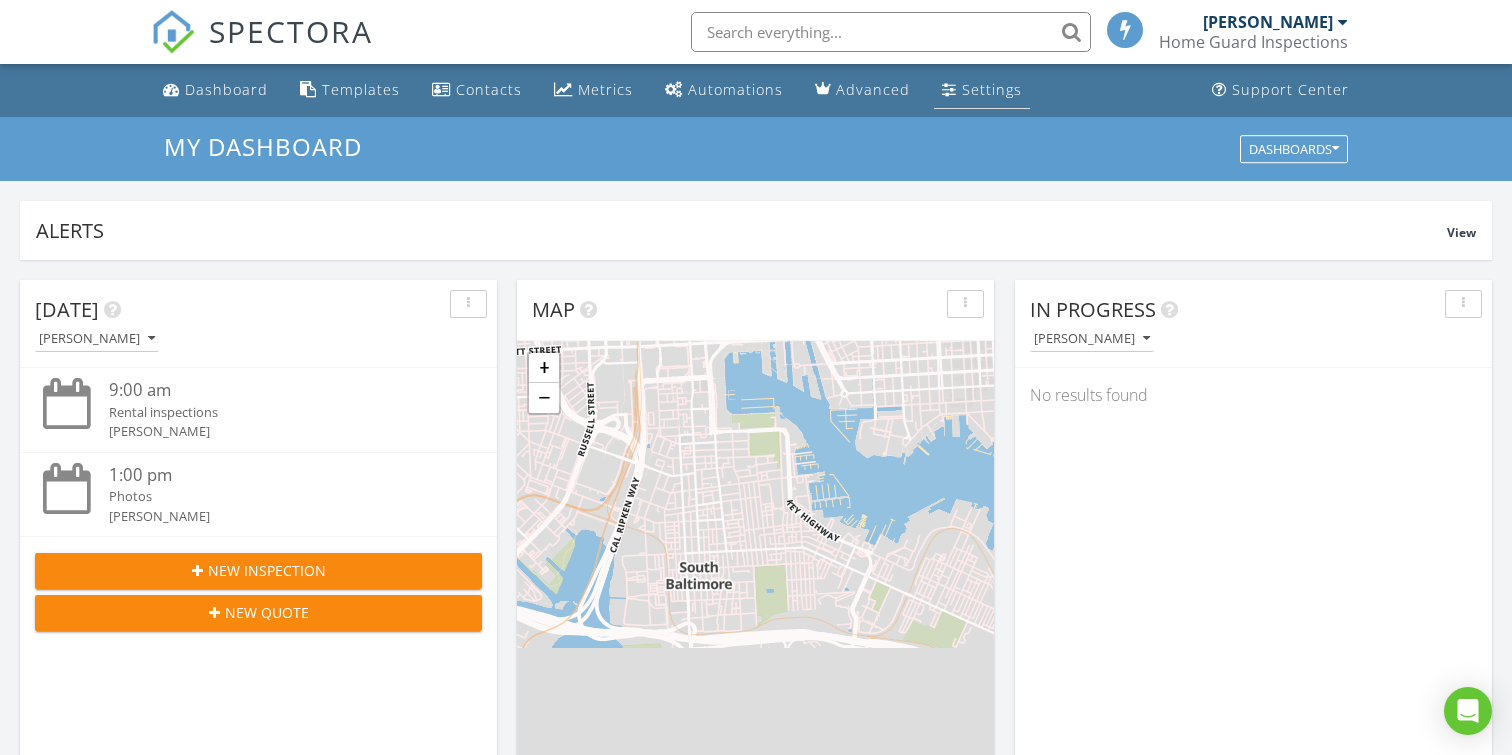 click on "Settings" at bounding box center (992, 89) 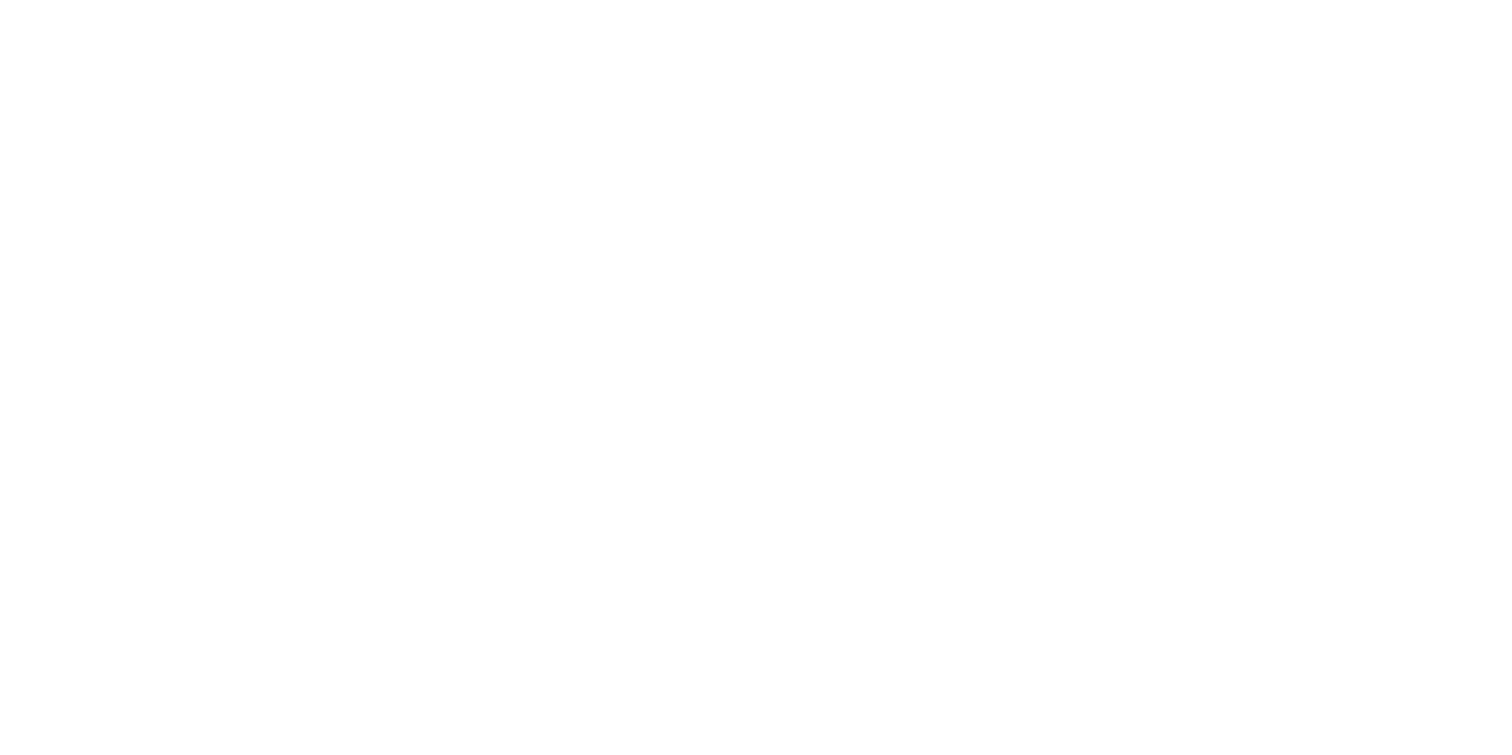 scroll, scrollTop: 0, scrollLeft: 0, axis: both 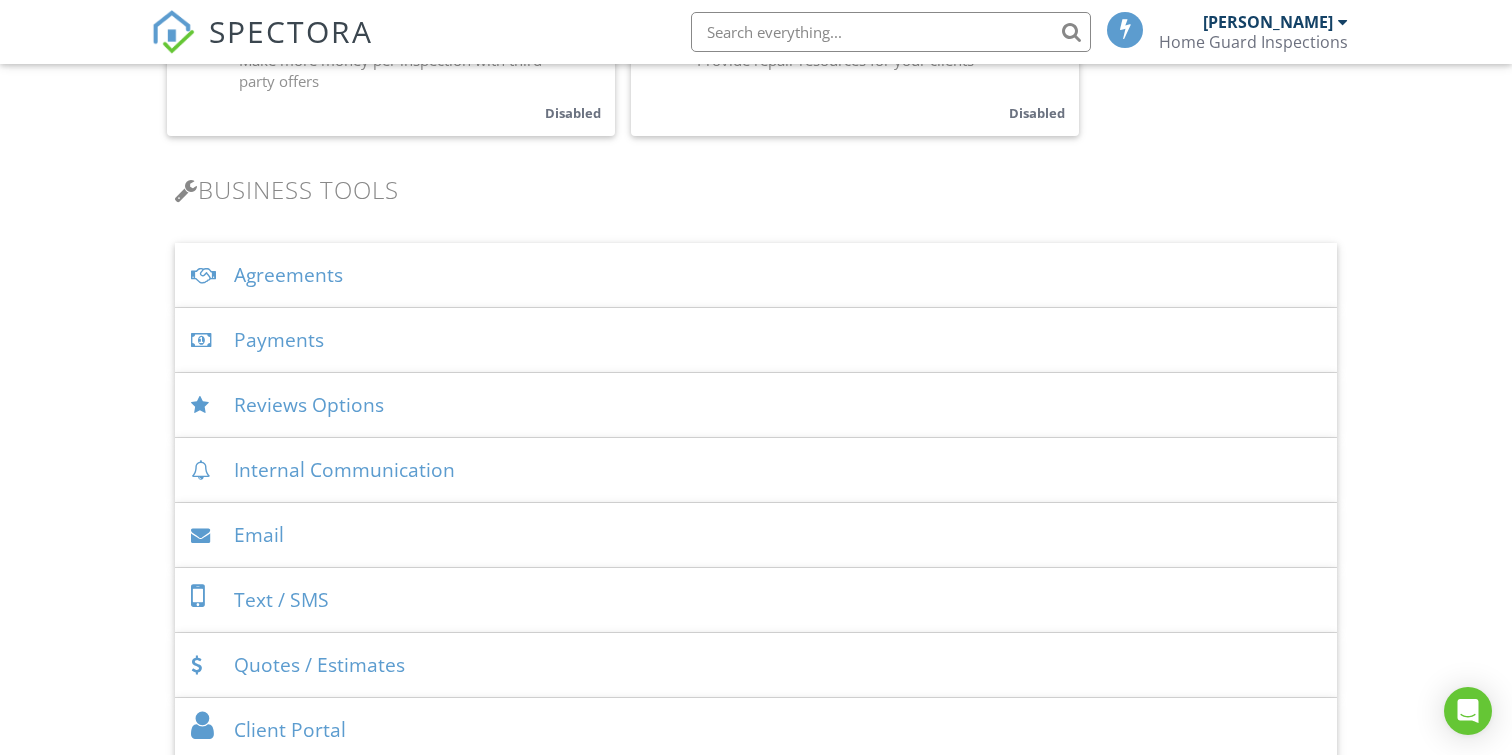 click on "Payments" at bounding box center (756, 340) 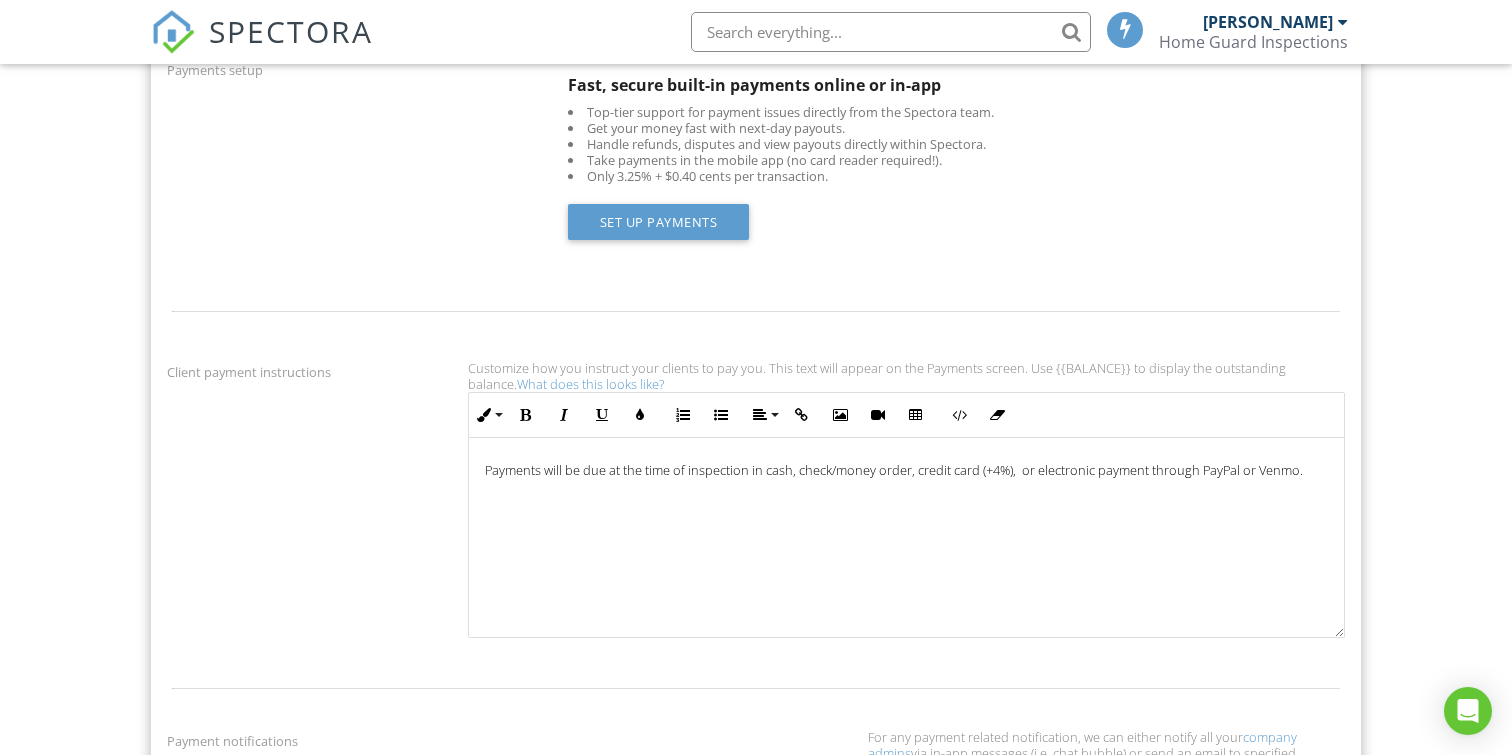 scroll, scrollTop: 959, scrollLeft: 0, axis: vertical 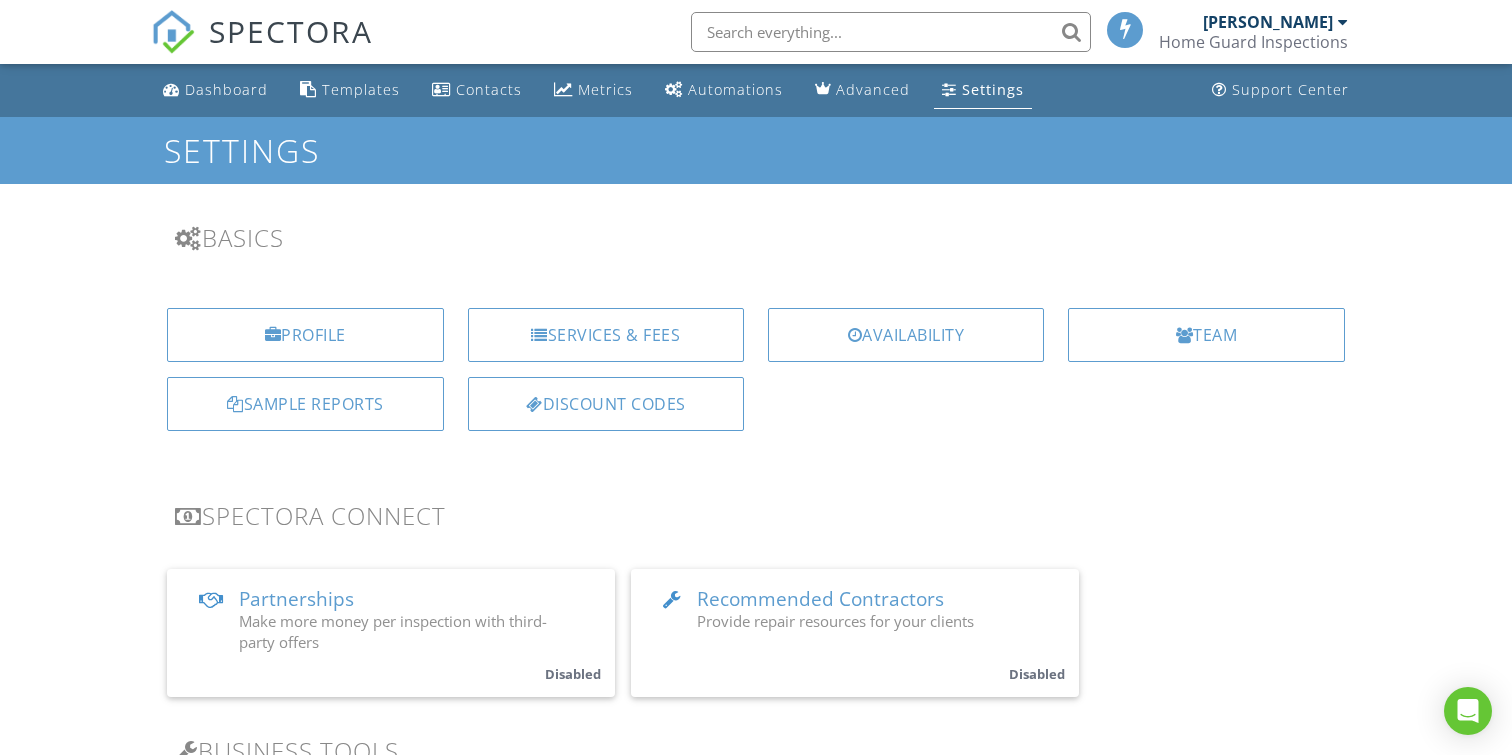 click at bounding box center (1343, 22) 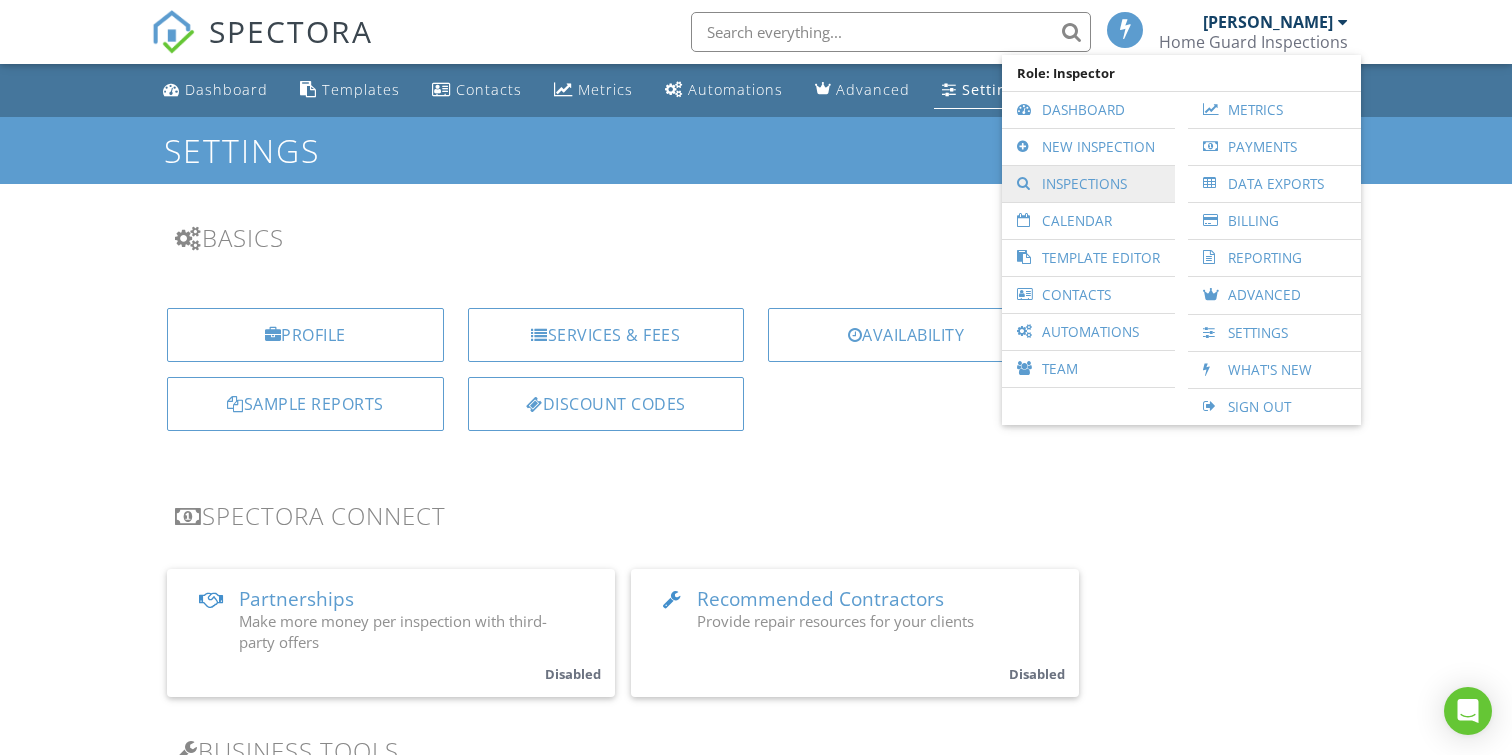 click on "Inspections" at bounding box center (1088, 184) 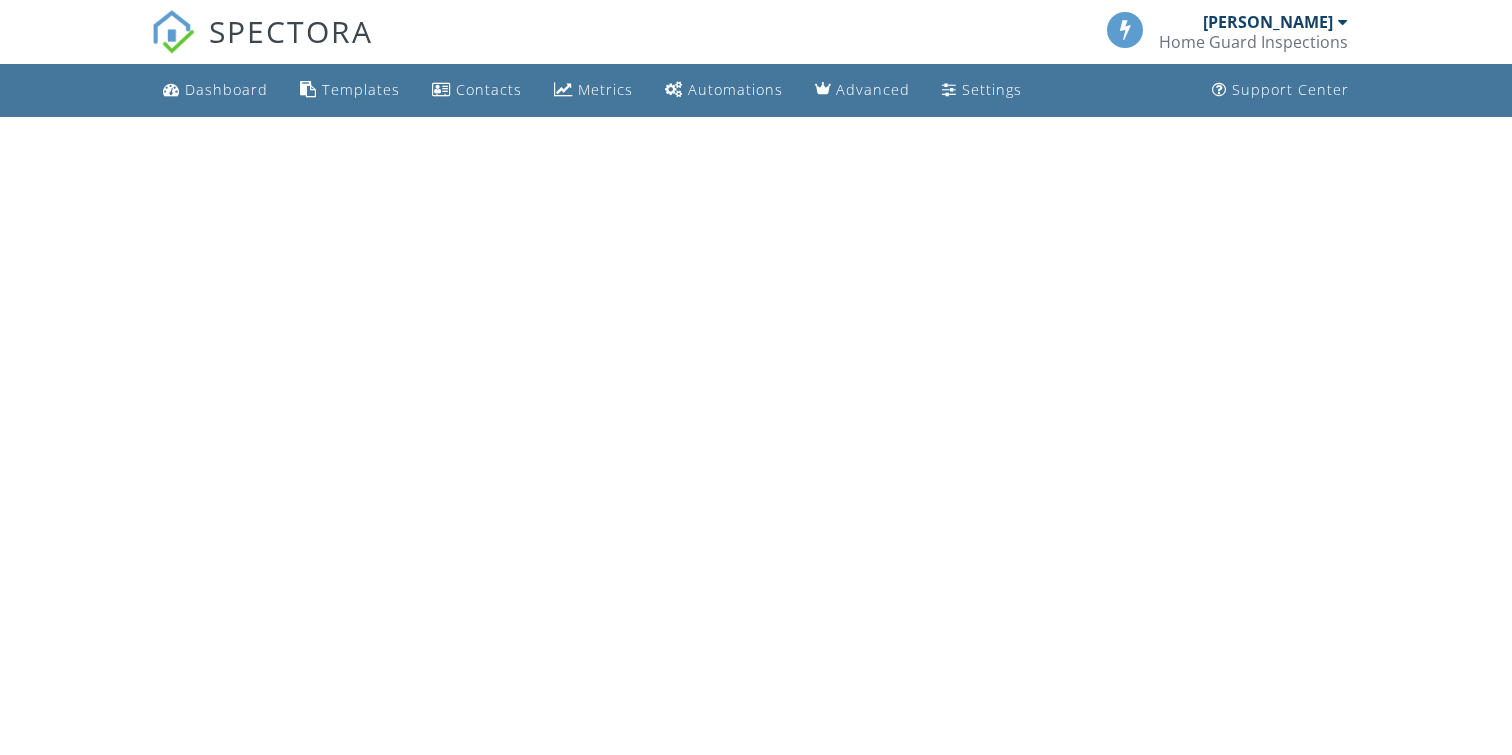 scroll, scrollTop: 0, scrollLeft: 0, axis: both 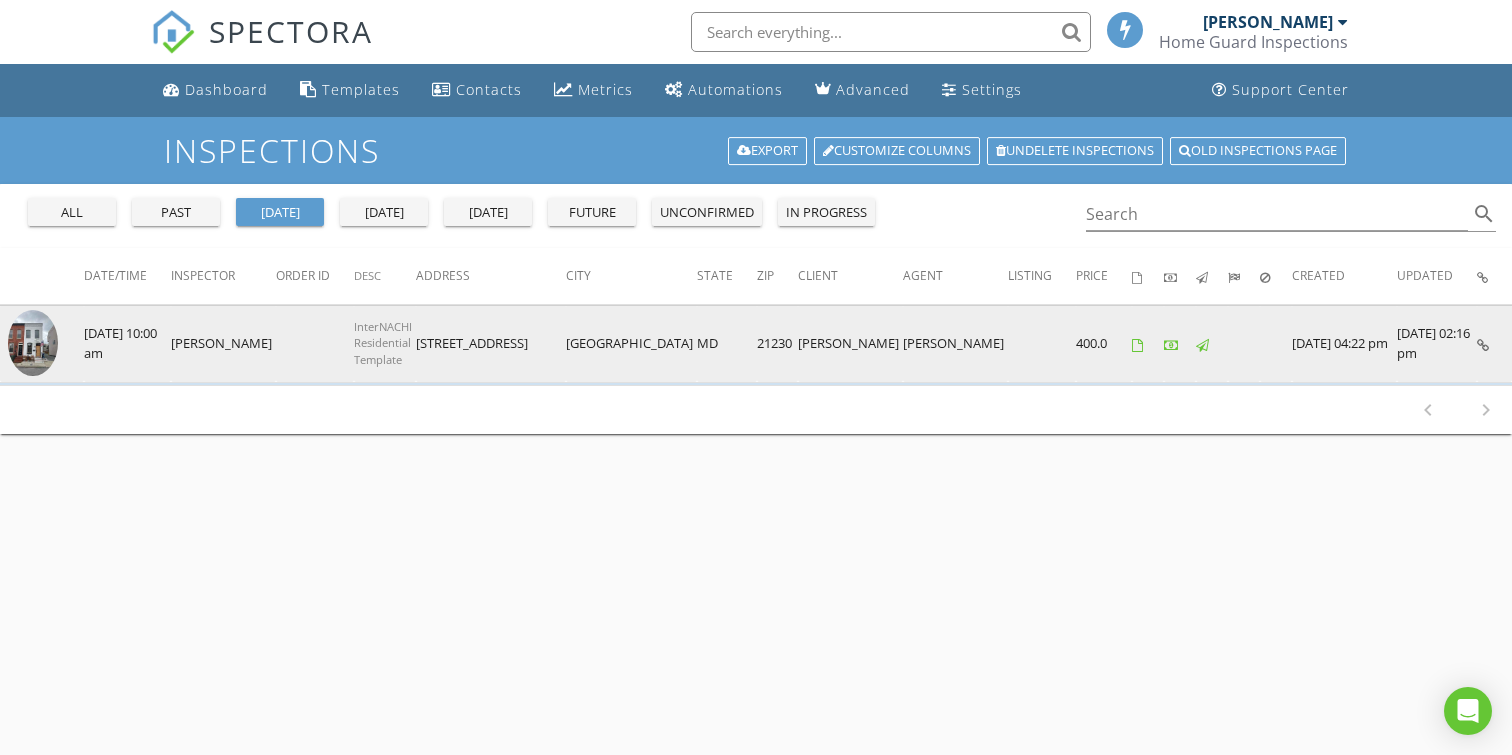 click on "[DATE] 10:00 am" at bounding box center (127, 343) 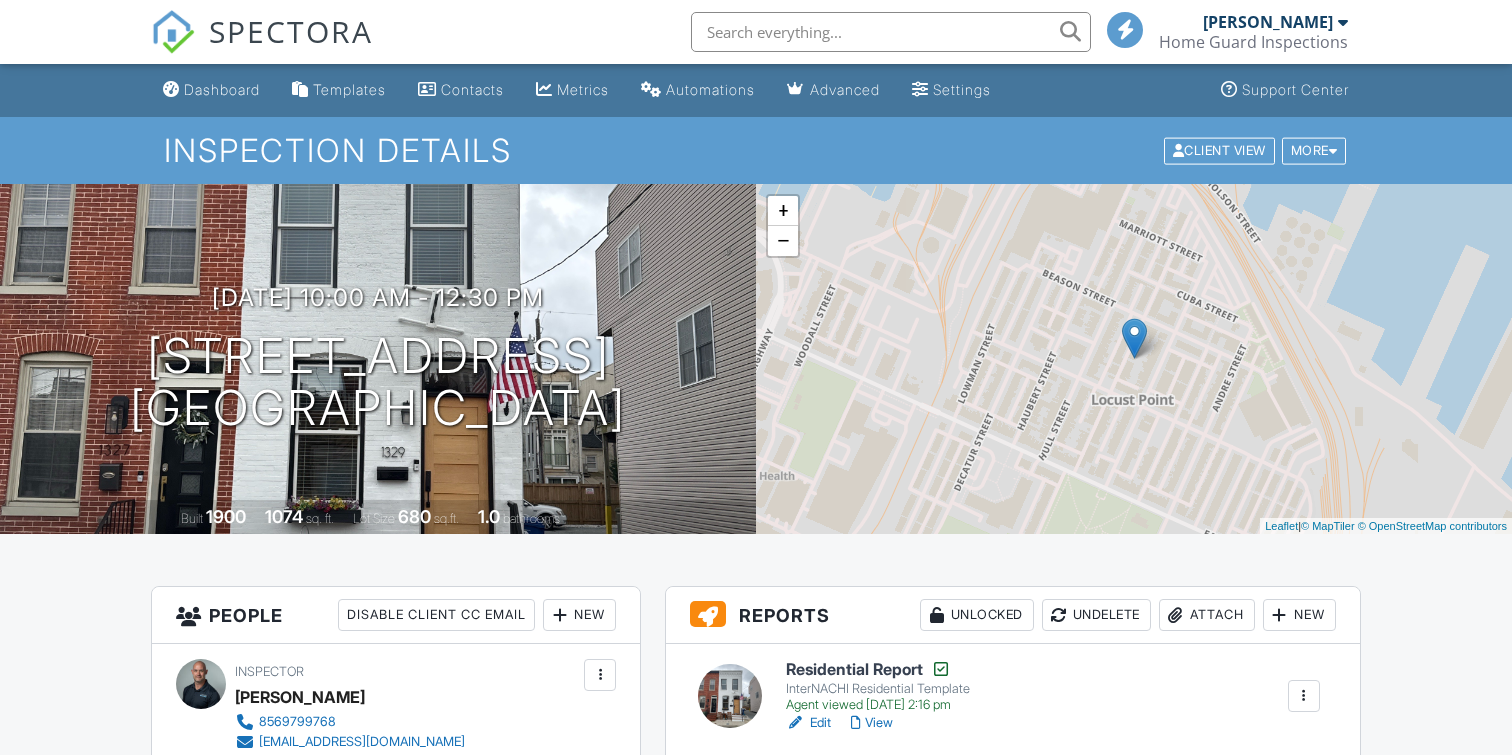scroll, scrollTop: 0, scrollLeft: 0, axis: both 